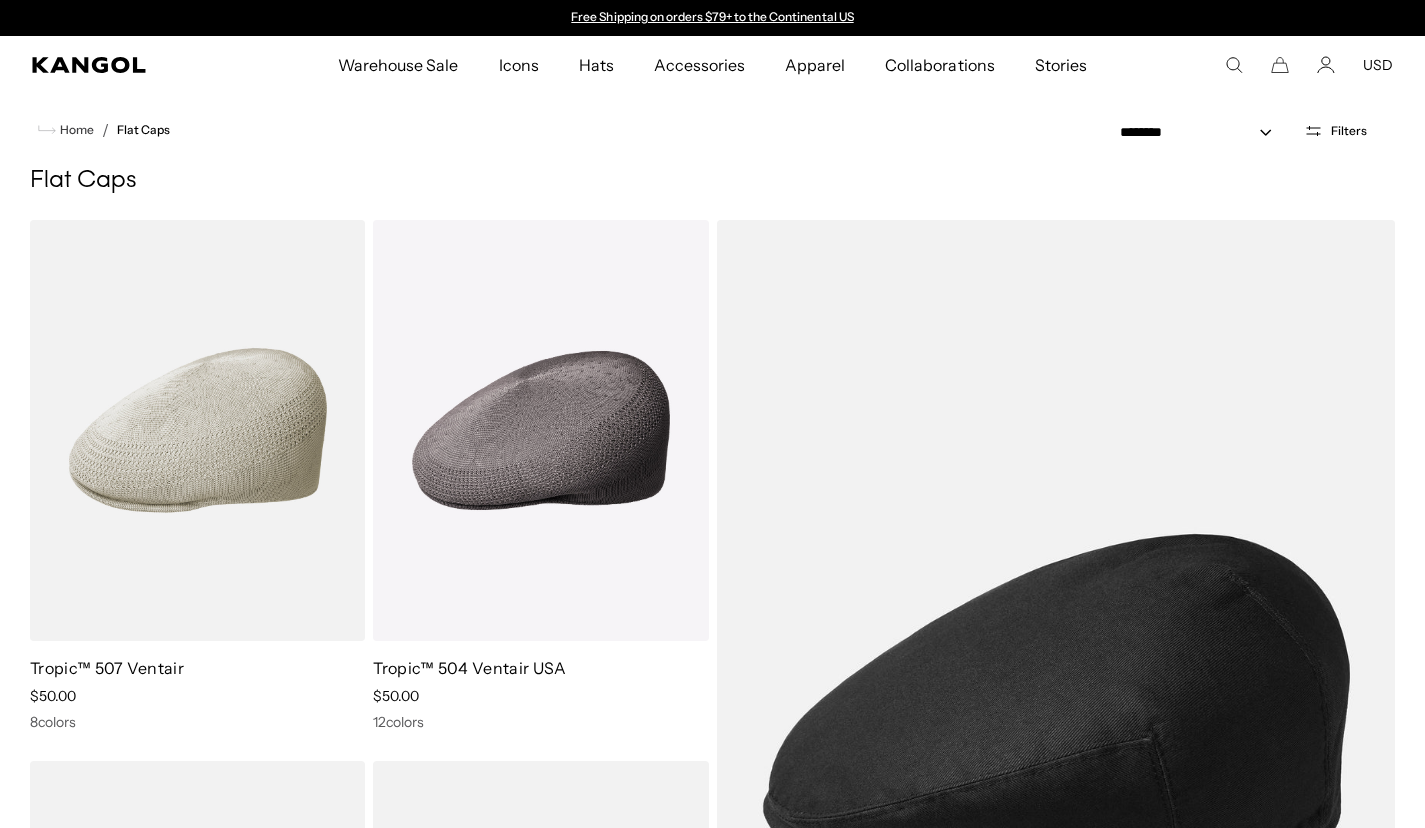 scroll, scrollTop: 0, scrollLeft: 0, axis: both 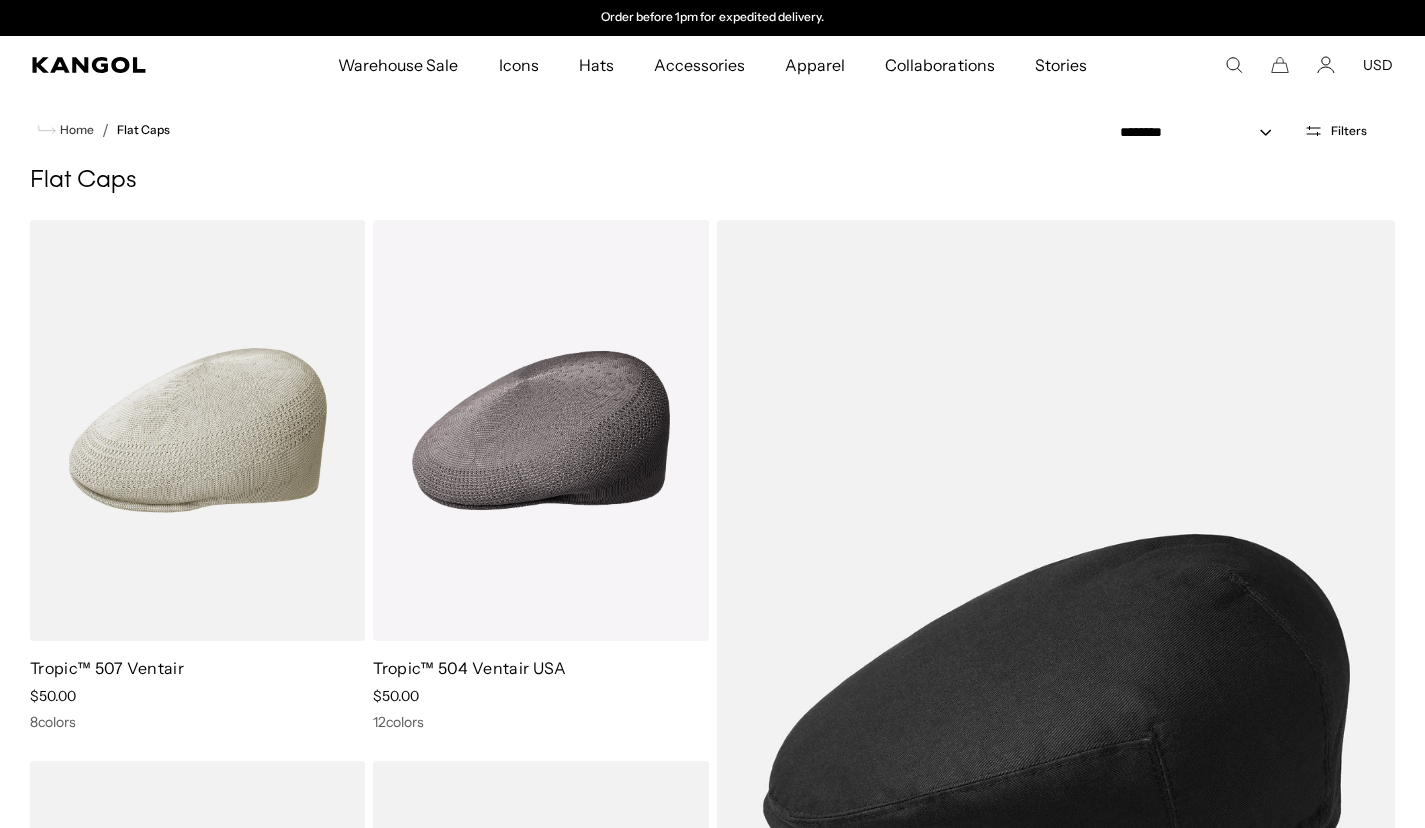click on "**********" at bounding box center [1253, 130] 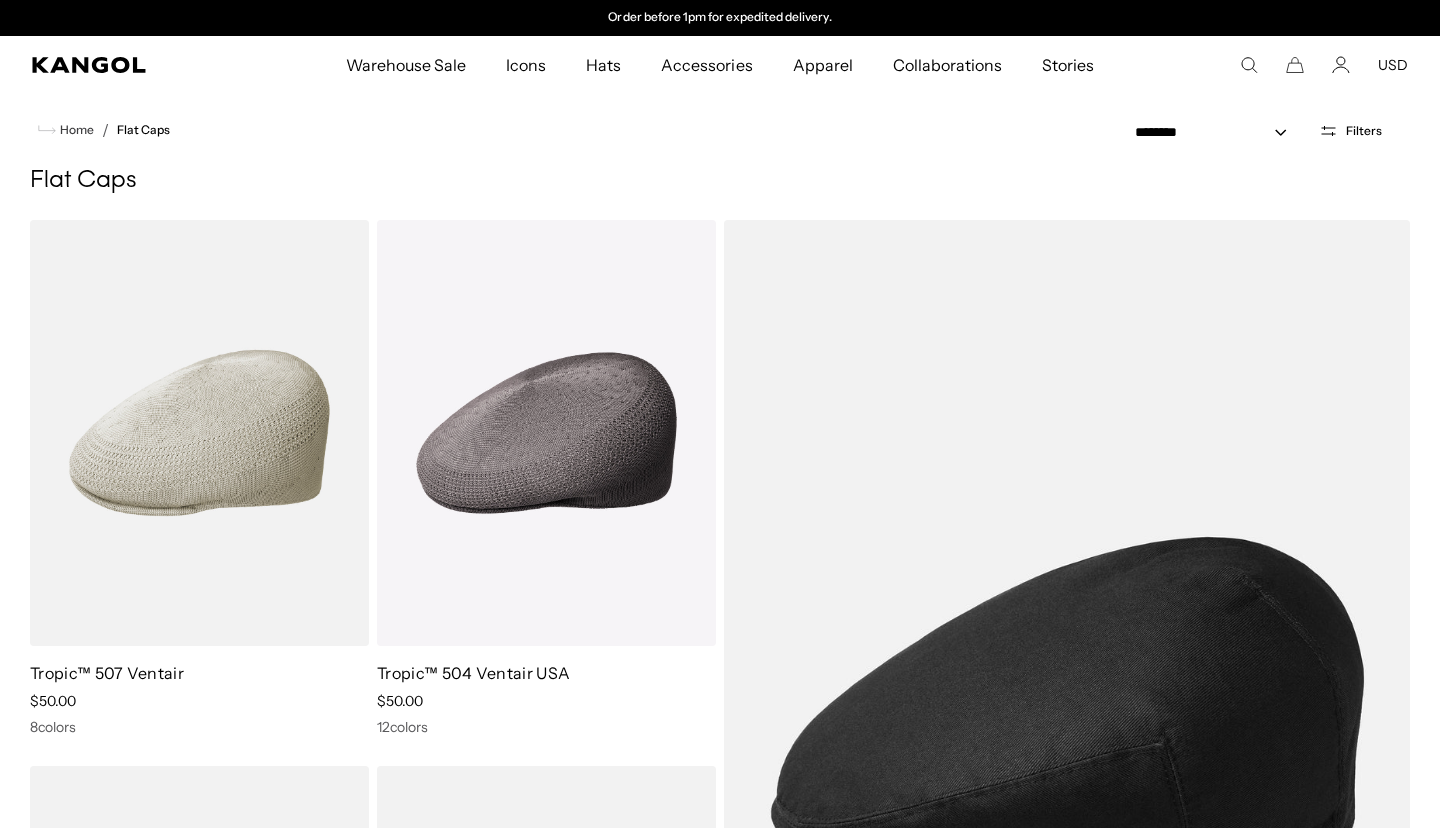 scroll, scrollTop: 0, scrollLeft: 0, axis: both 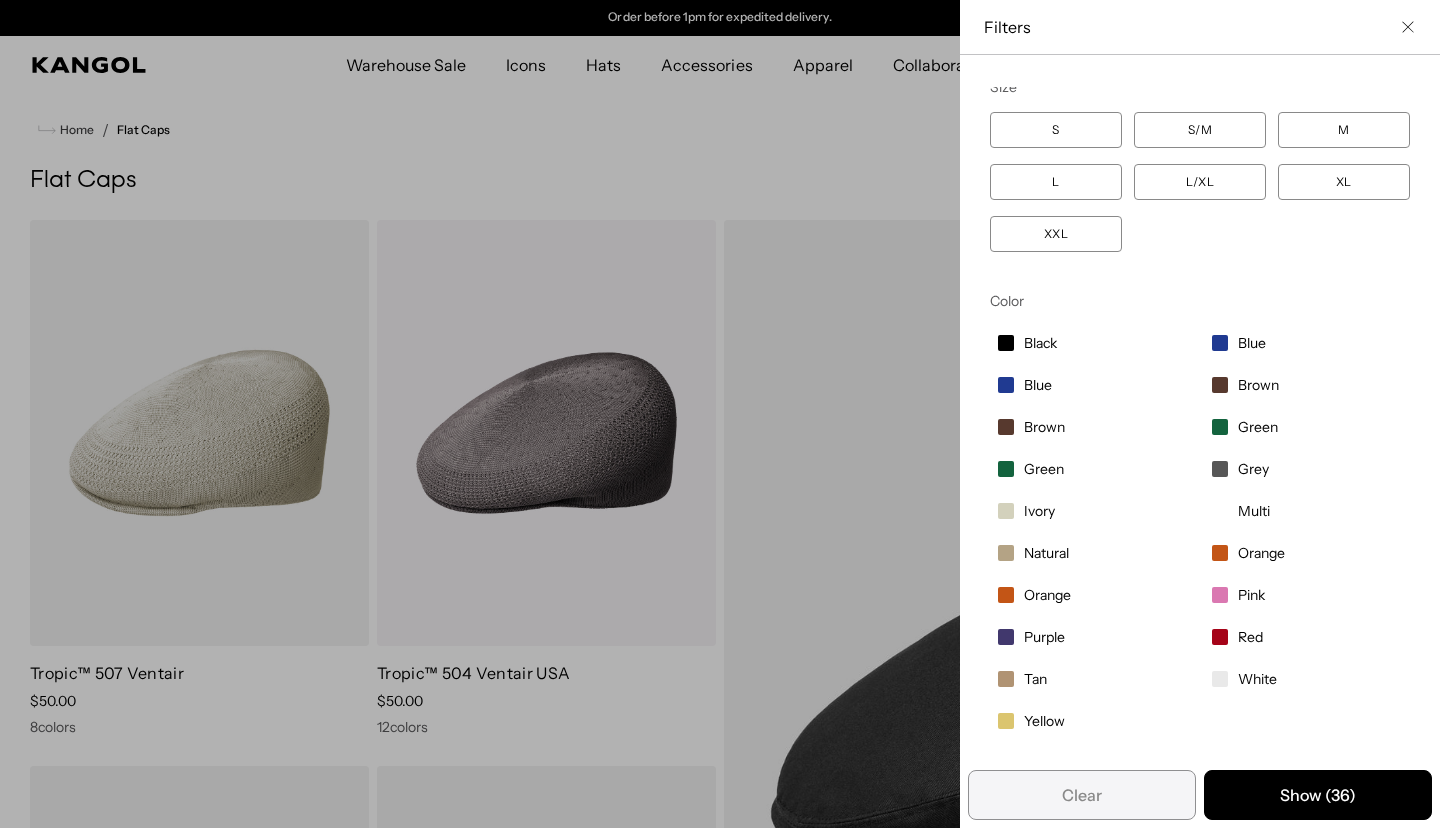 click at bounding box center (720, 414) 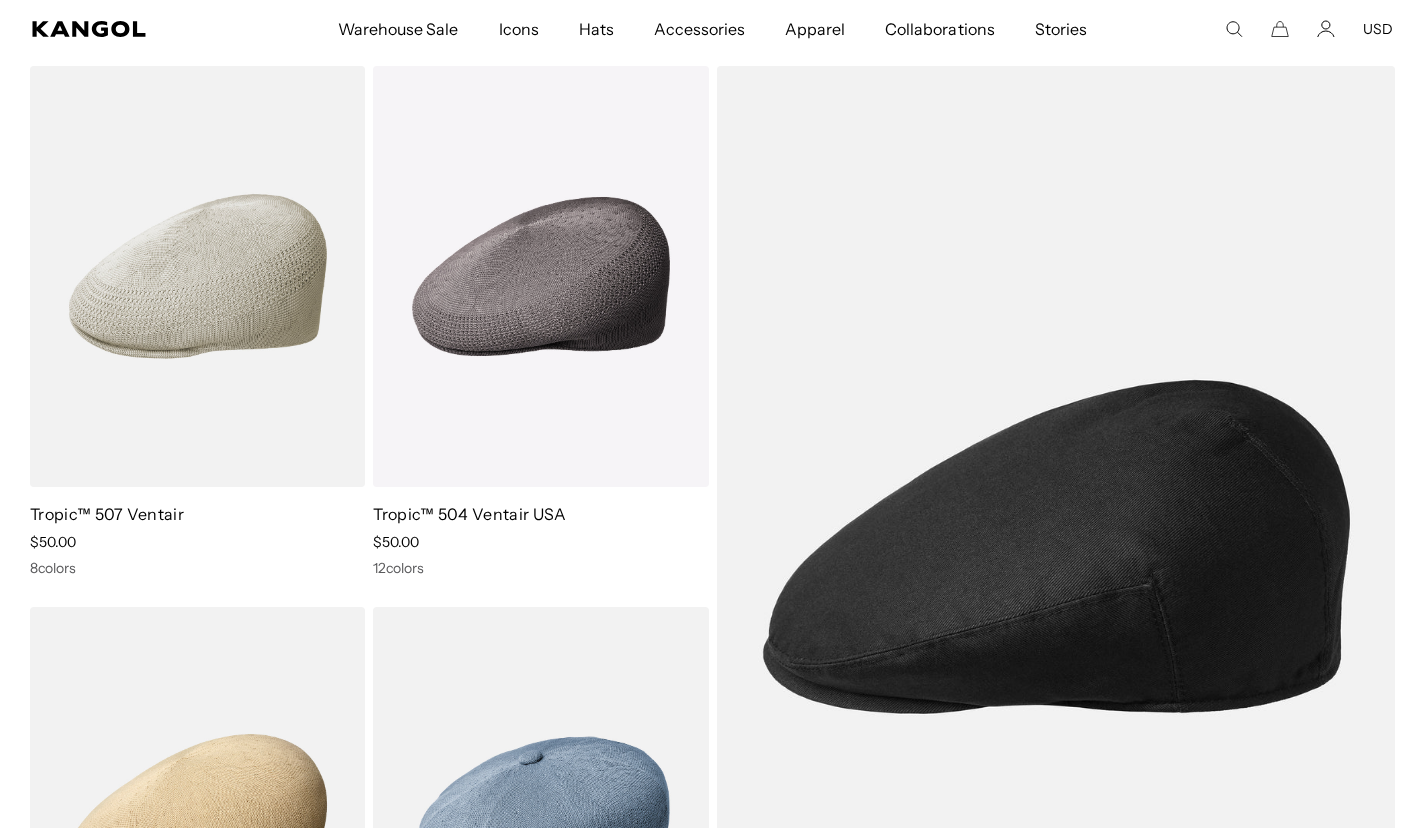 scroll, scrollTop: 370, scrollLeft: 0, axis: vertical 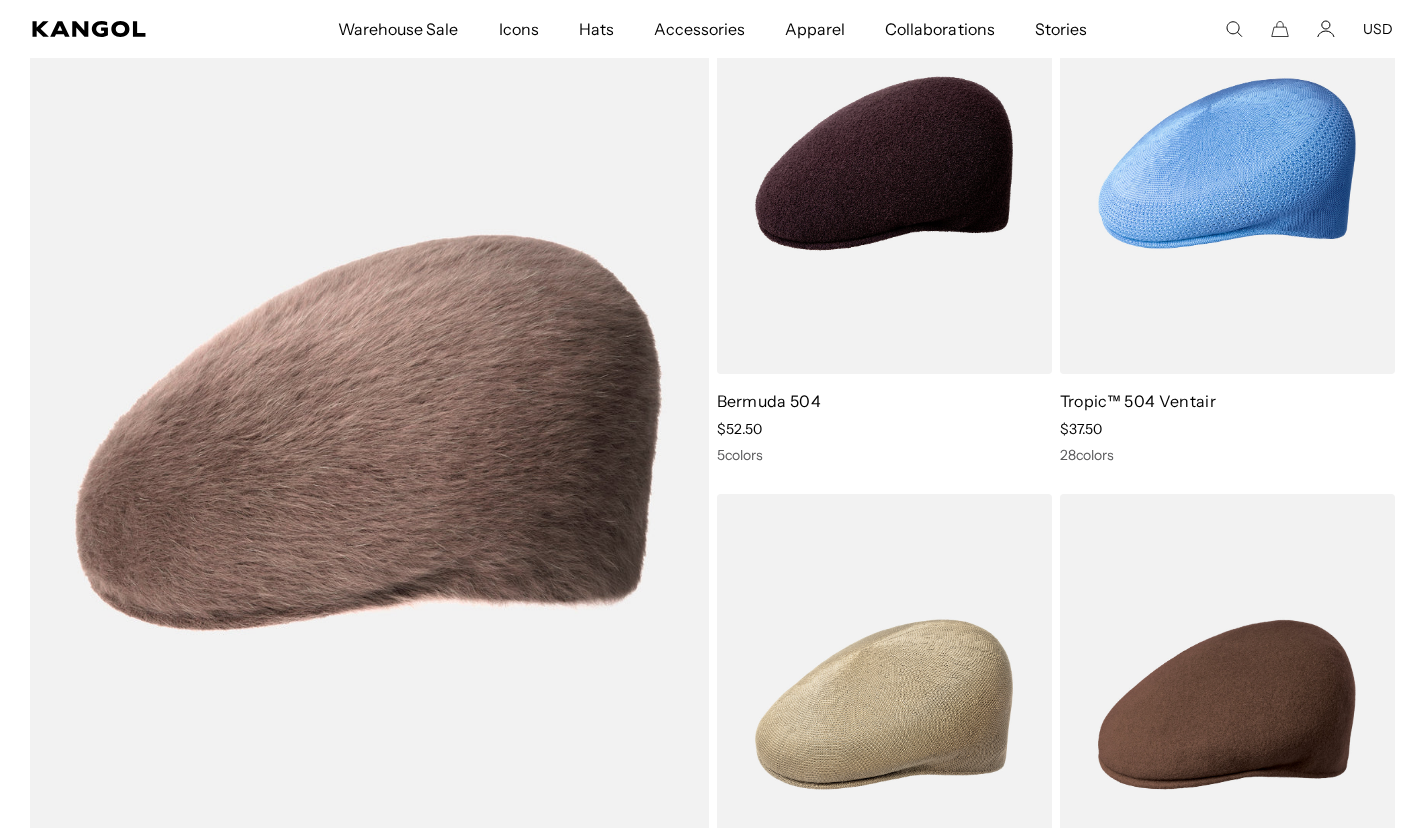 click at bounding box center [0, 0] 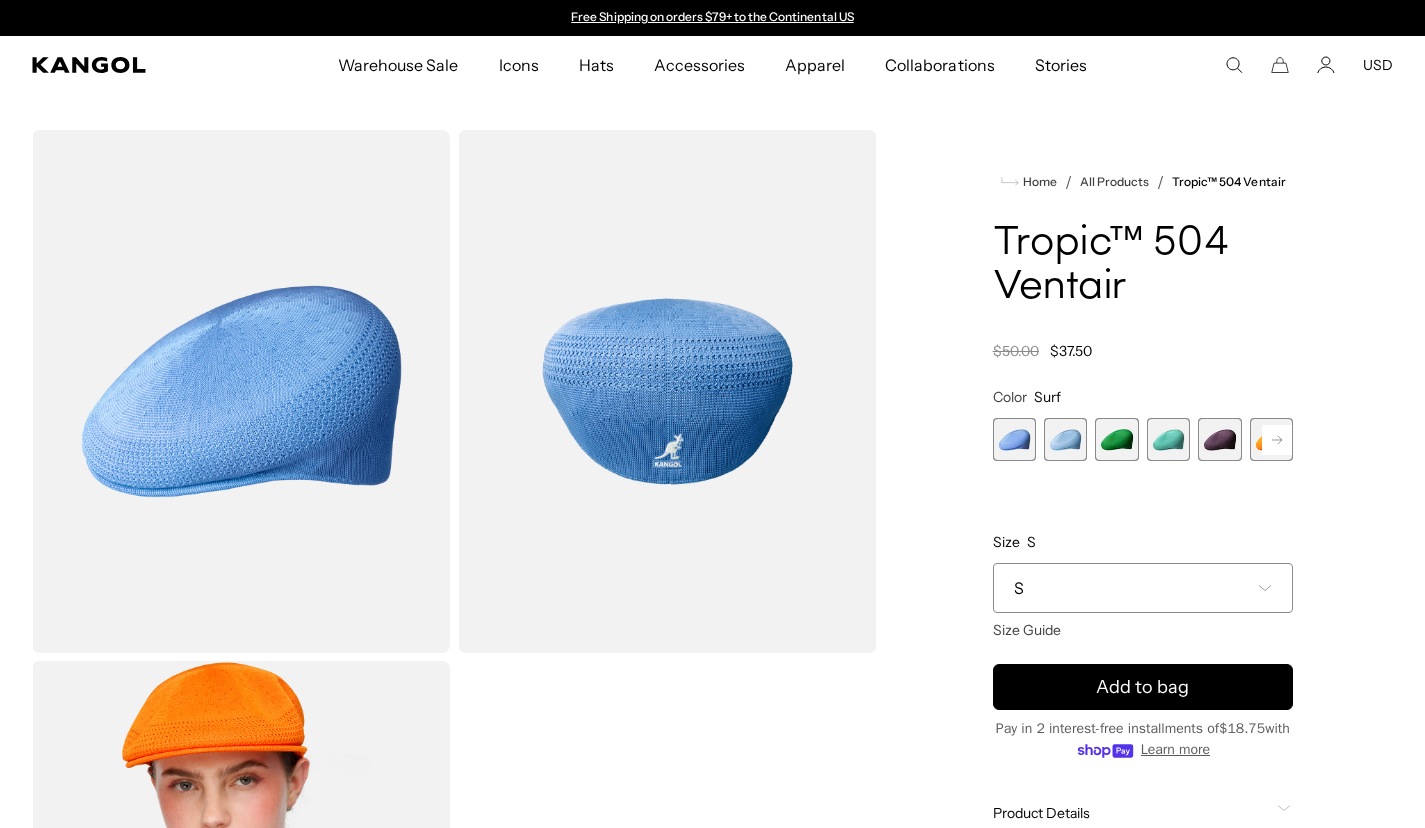 scroll, scrollTop: 0, scrollLeft: 0, axis: both 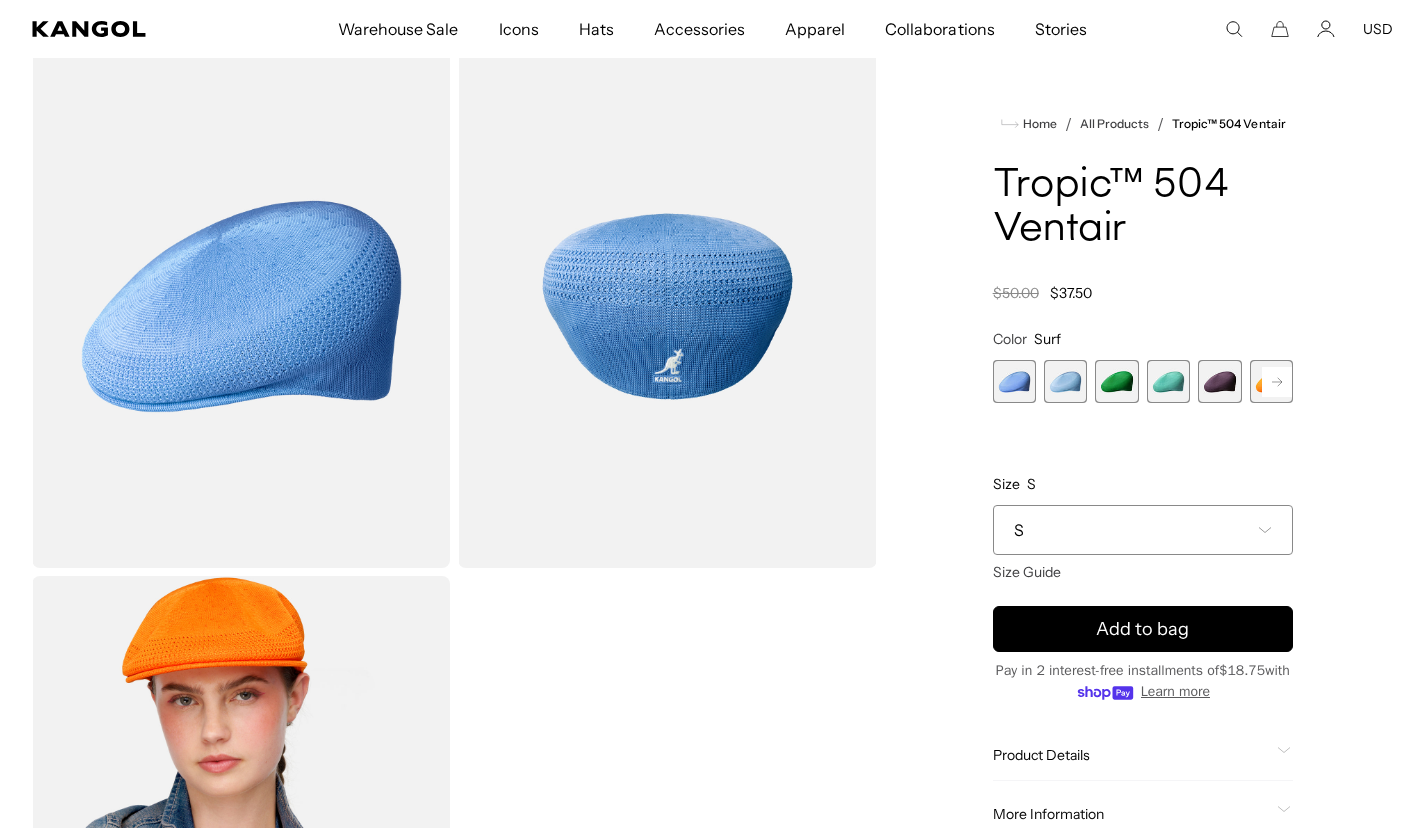 click at bounding box center [241, 837] 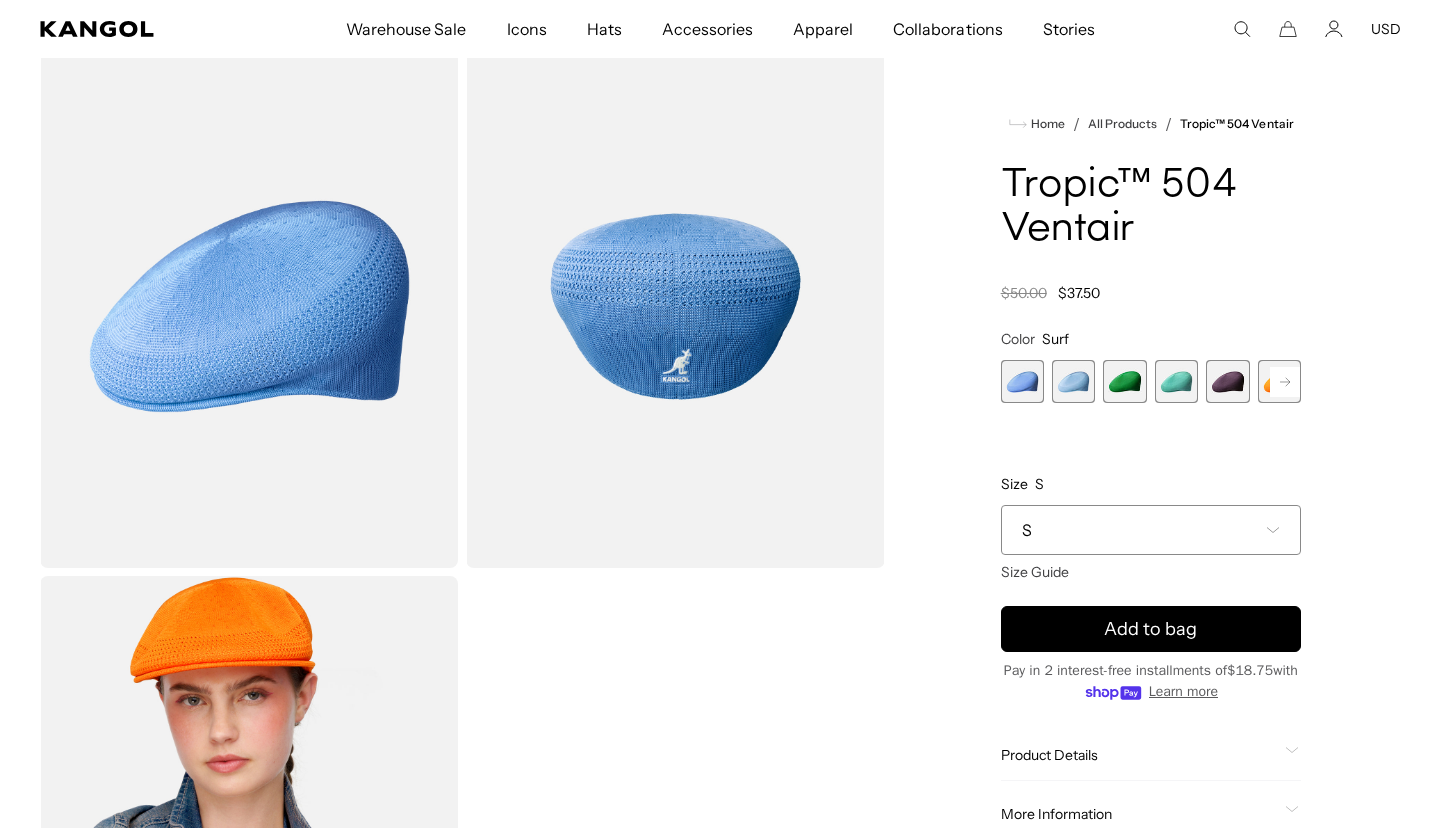scroll, scrollTop: 257, scrollLeft: 0, axis: vertical 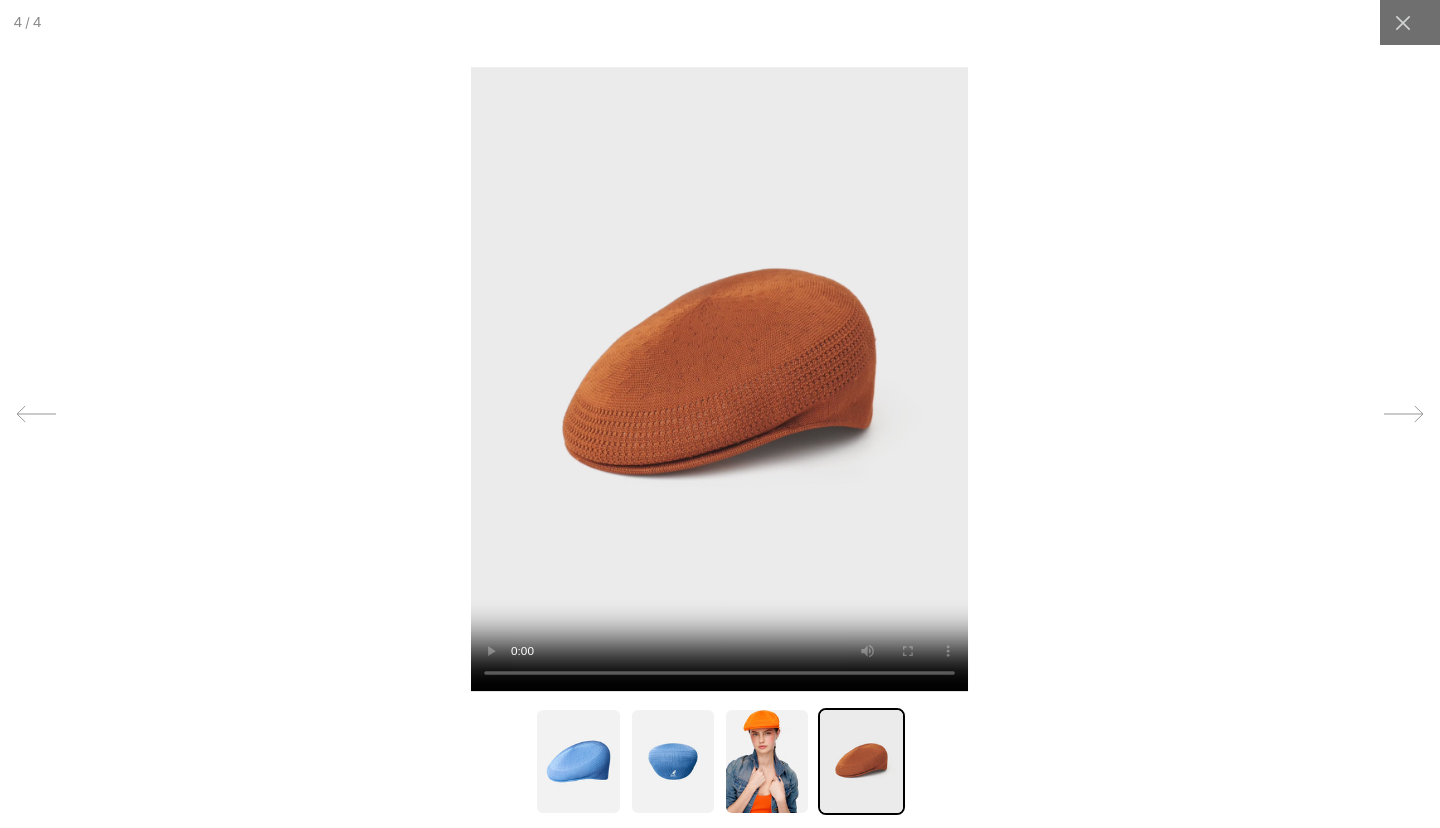 click at bounding box center [1402, 22] 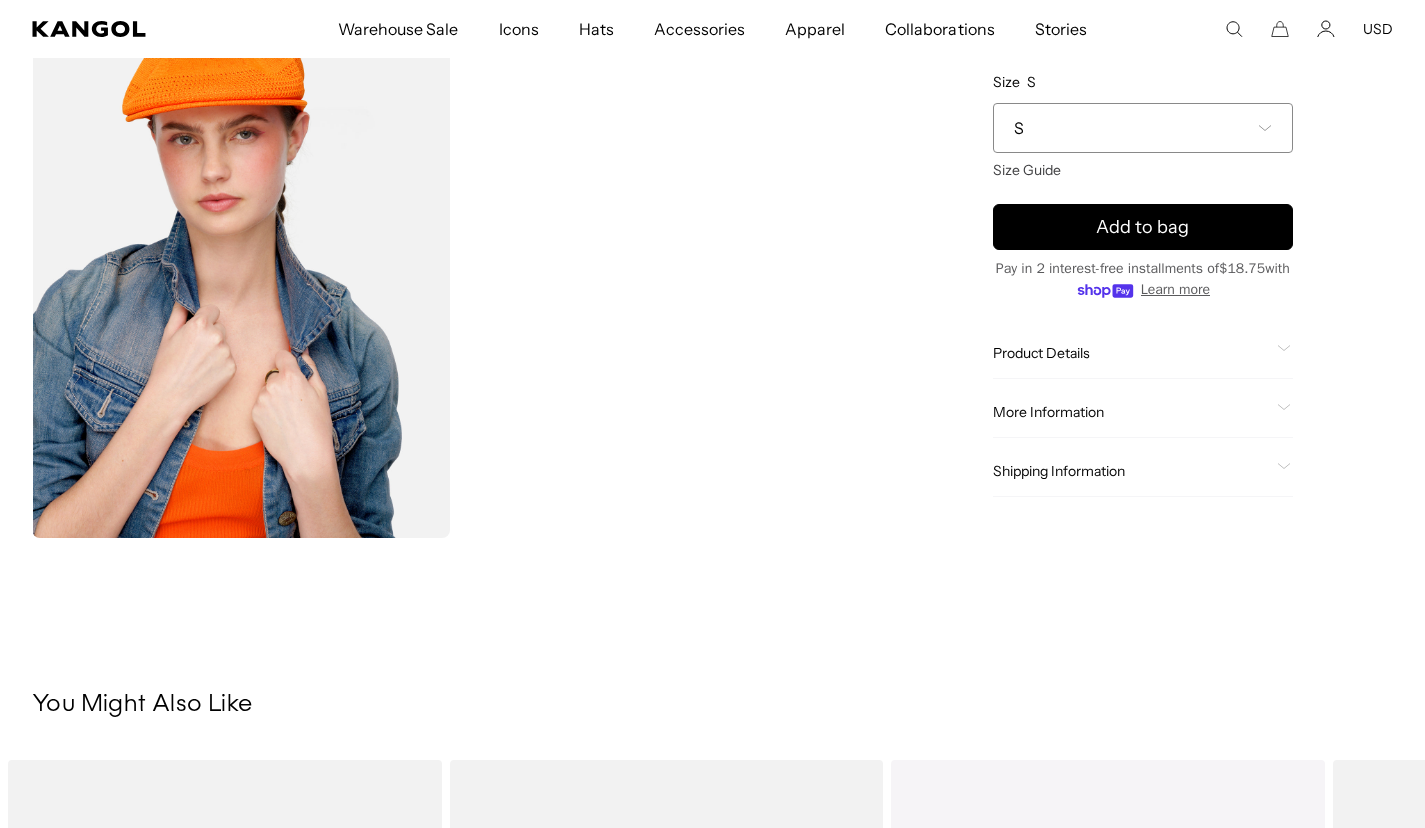 scroll, scrollTop: 677, scrollLeft: 0, axis: vertical 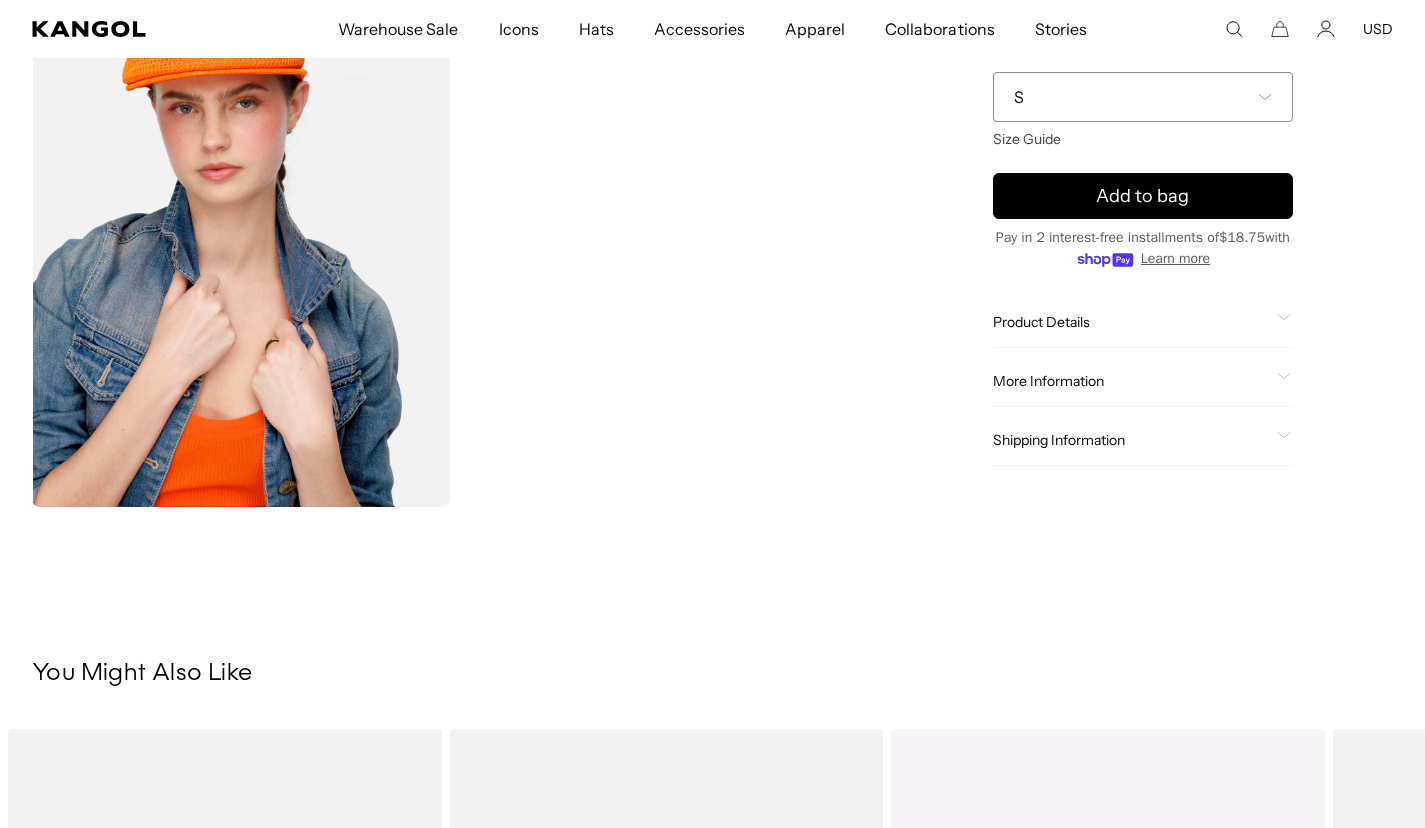 click on "Home
/
All Products
/
Tropic™ 504 Ventair
Tropic™ 504 Ventair
Regular price
$37.50
Regular price
$50.00
Sale price
$37.50
Color
Surf
Previous
Next
Surf
Variant sold out or unavailable
Glacier
Variant sold out or unavailable" at bounding box center (1143, -20) 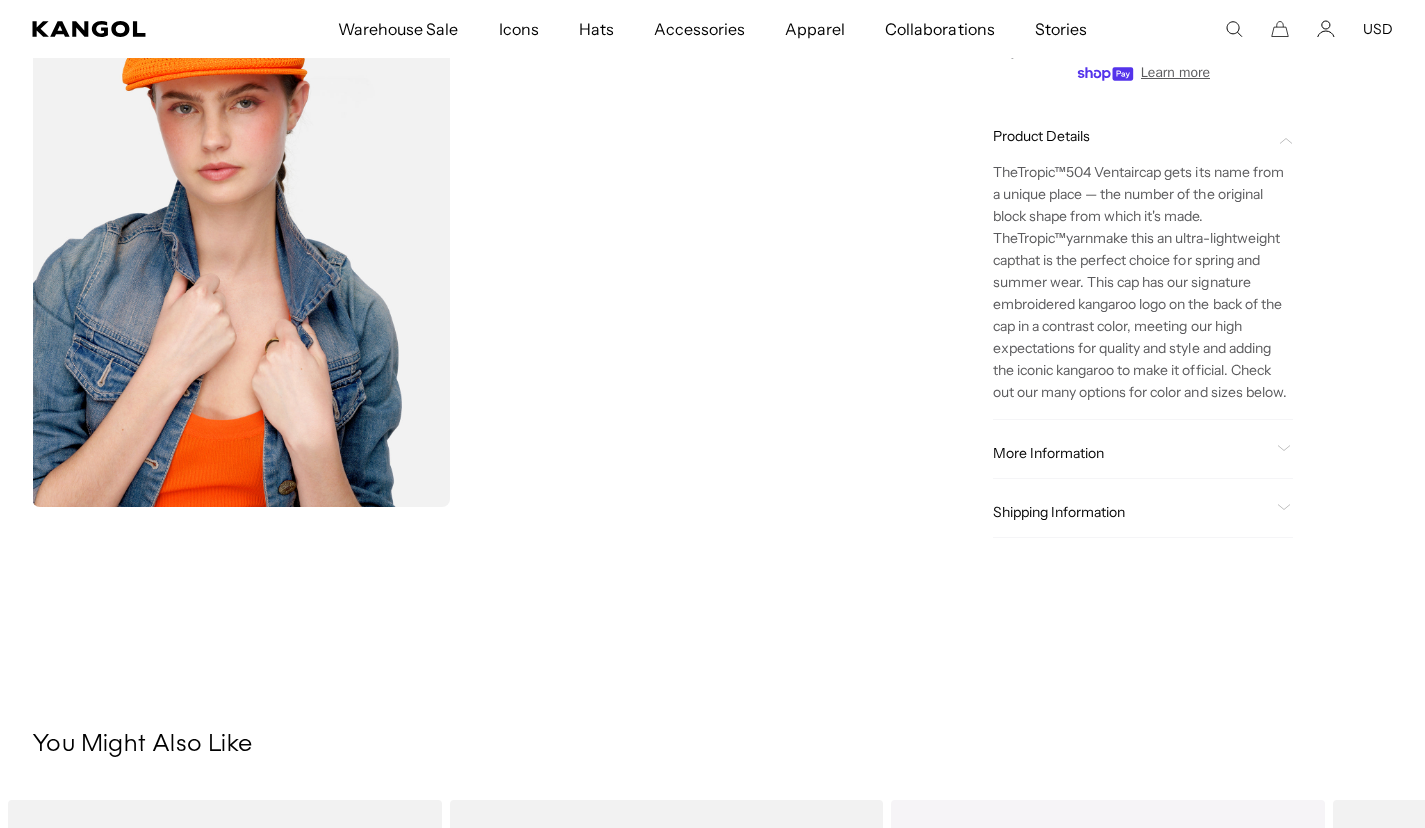scroll, scrollTop: 0, scrollLeft: 0, axis: both 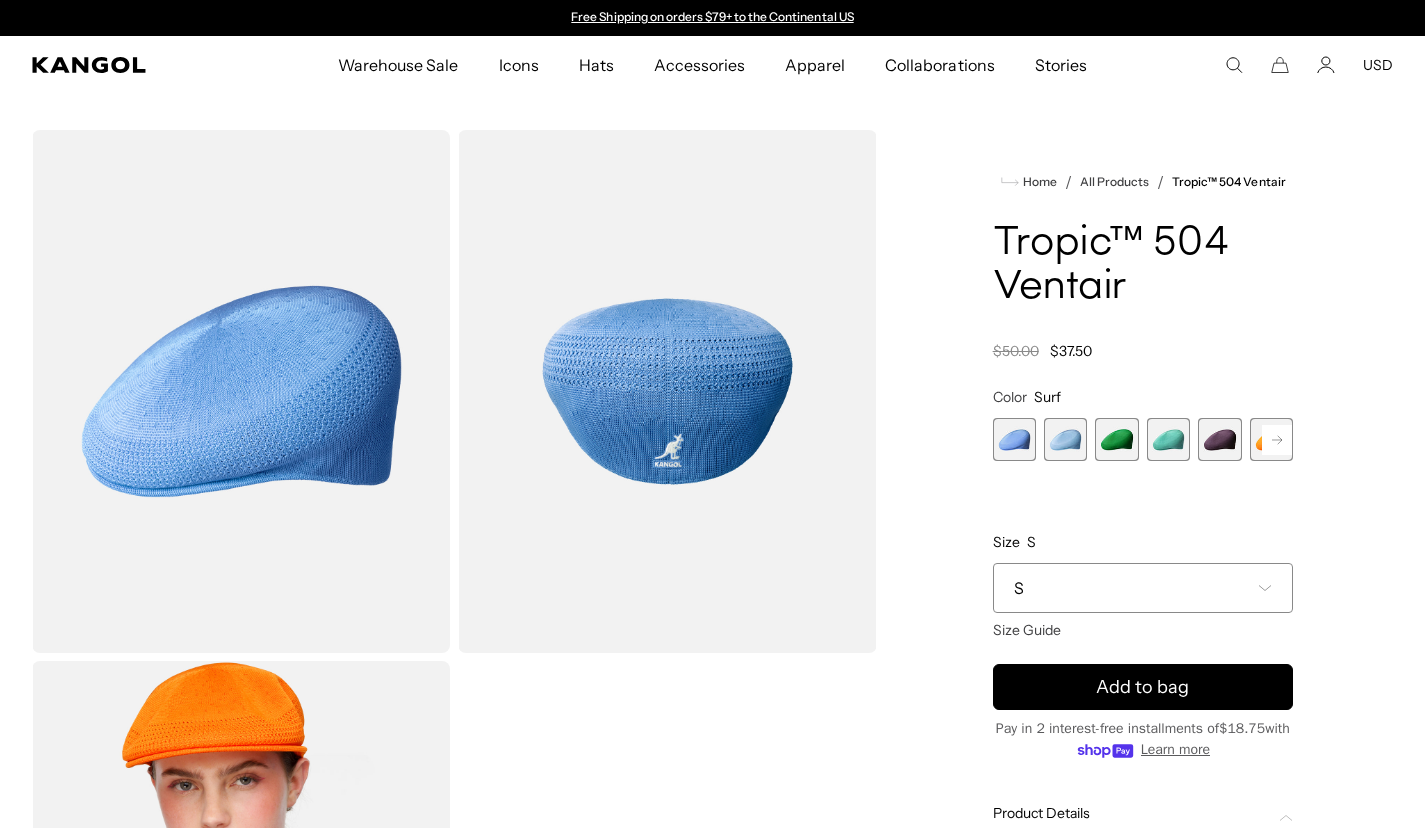 click on "S" at bounding box center (1143, 588) 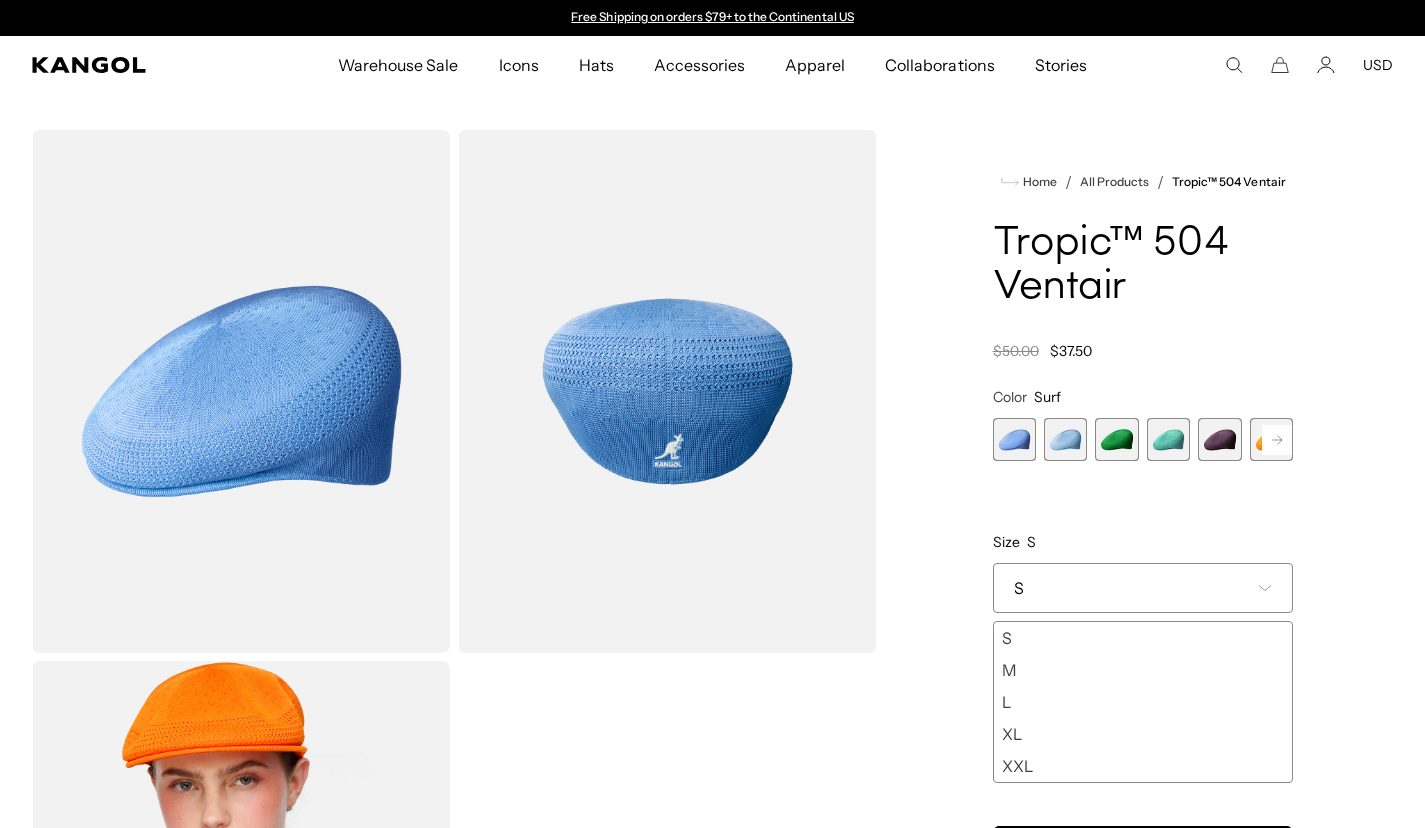 click at bounding box center [1065, 439] 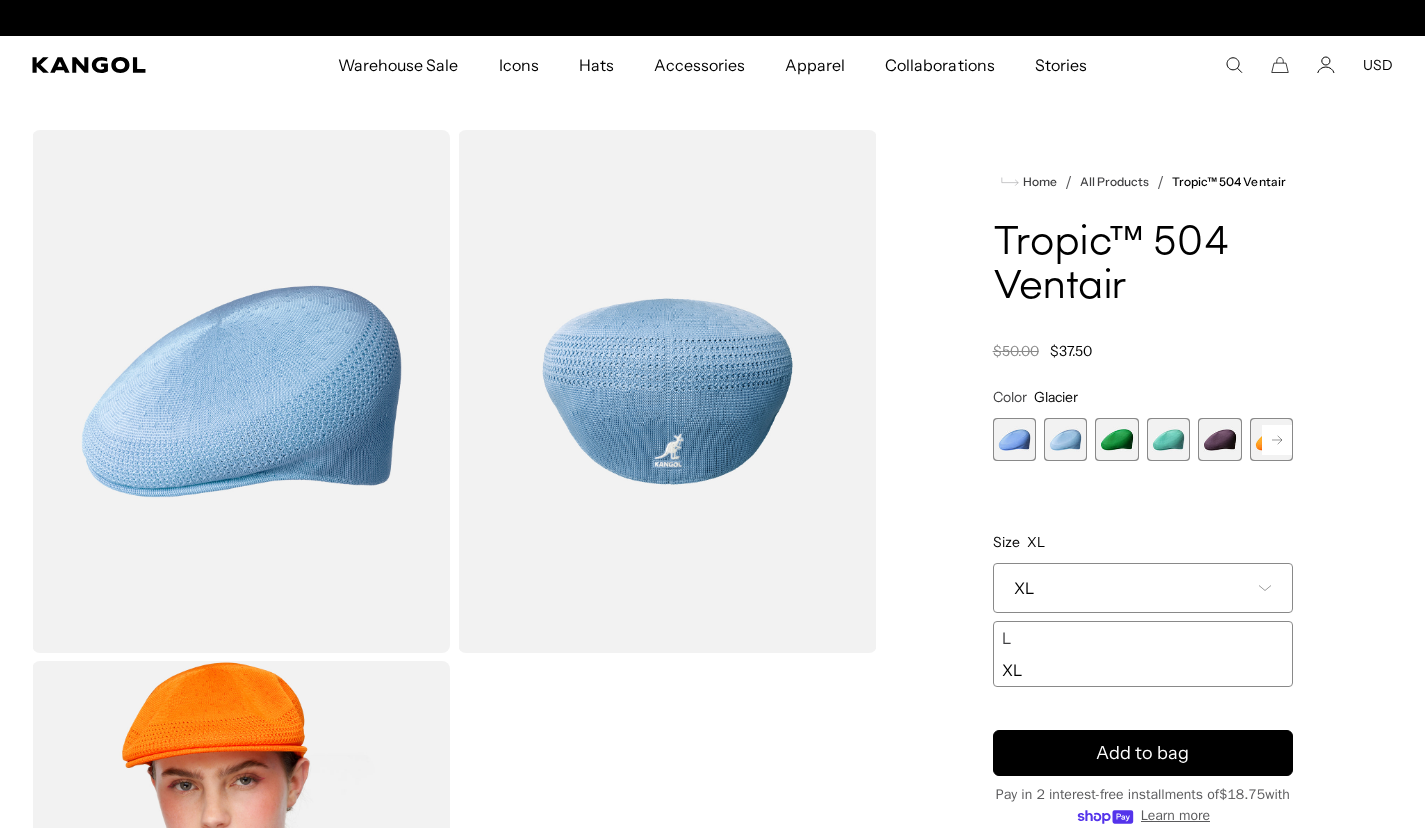 scroll, scrollTop: 0, scrollLeft: 412, axis: horizontal 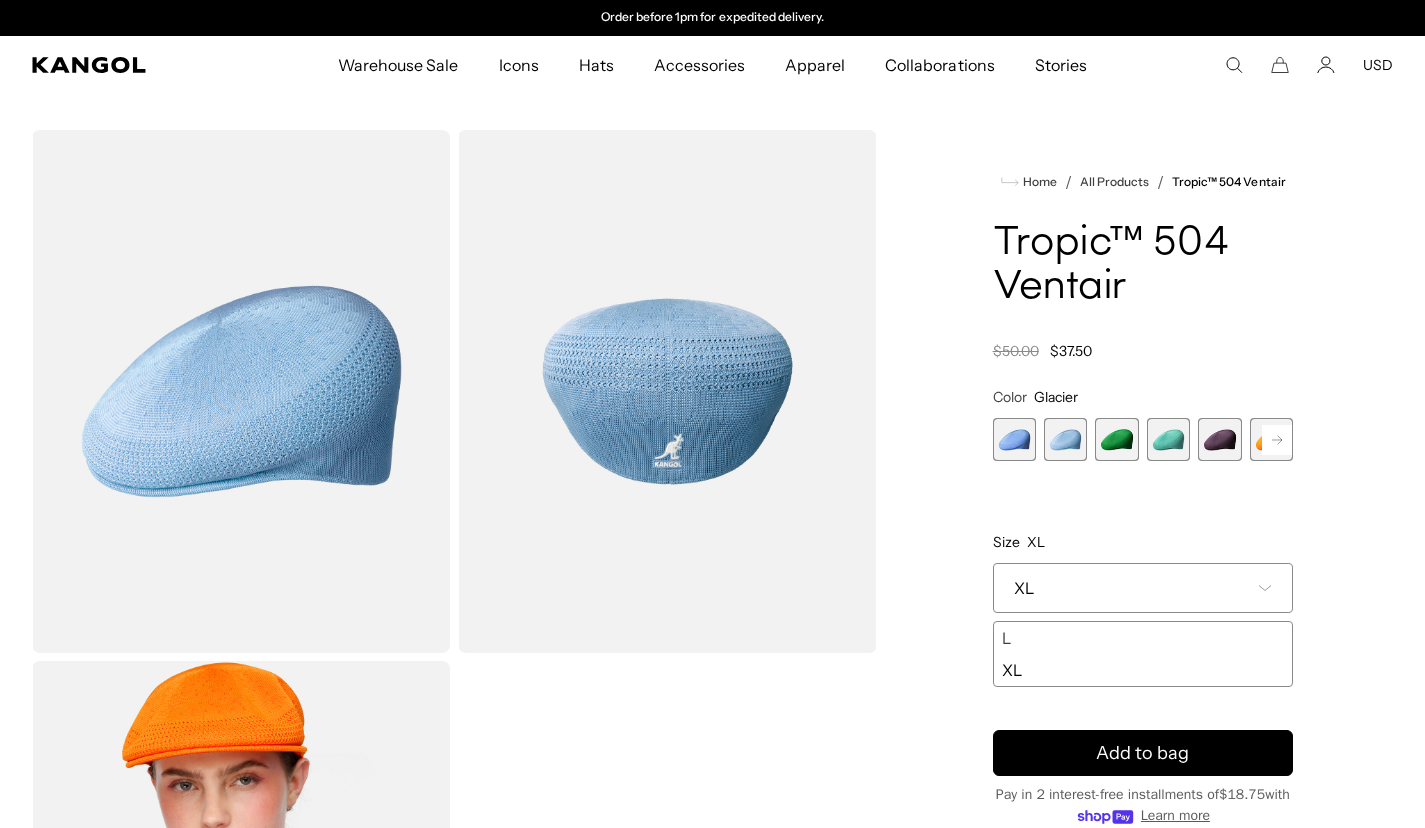 click at bounding box center [1116, 439] 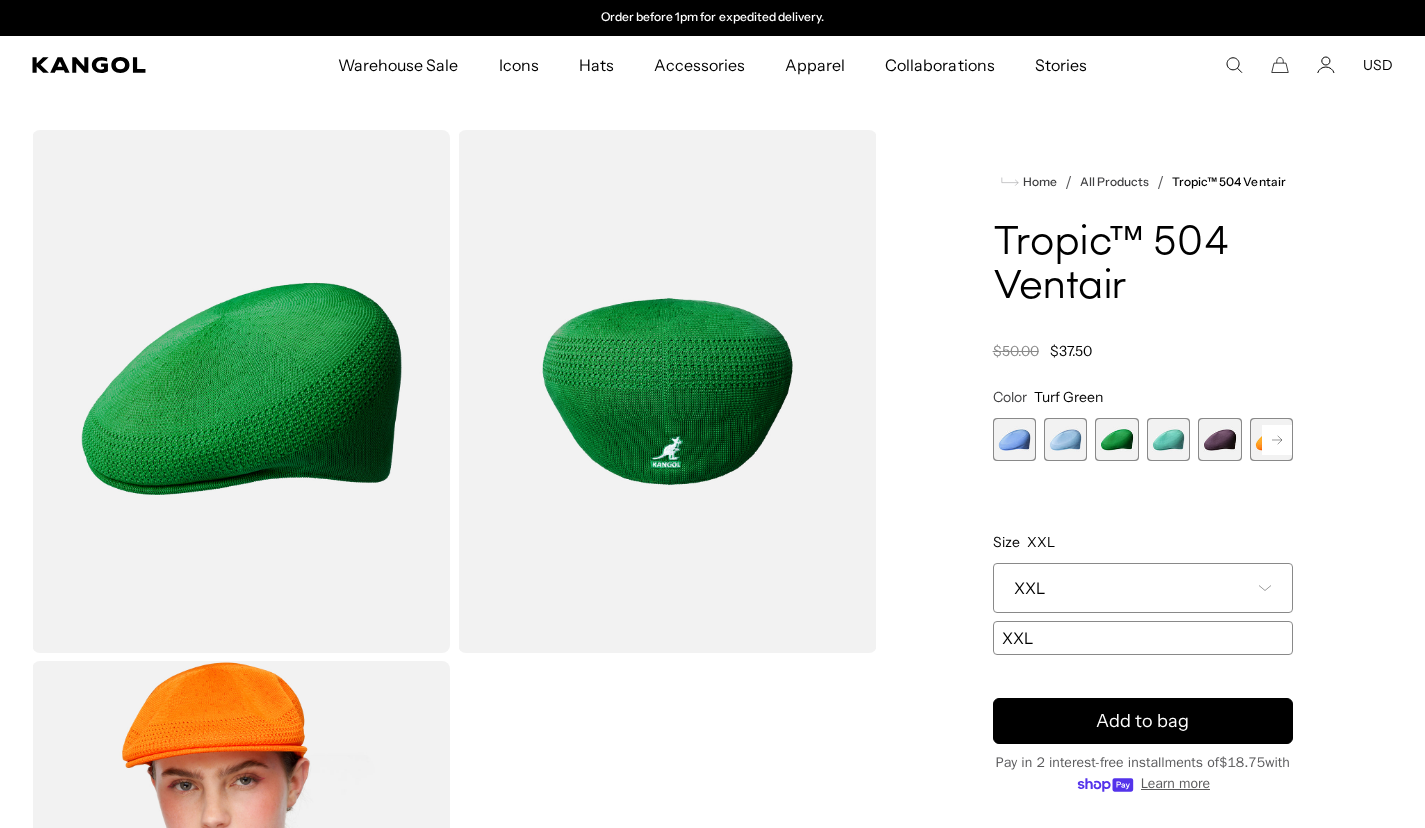 click at bounding box center [1168, 439] 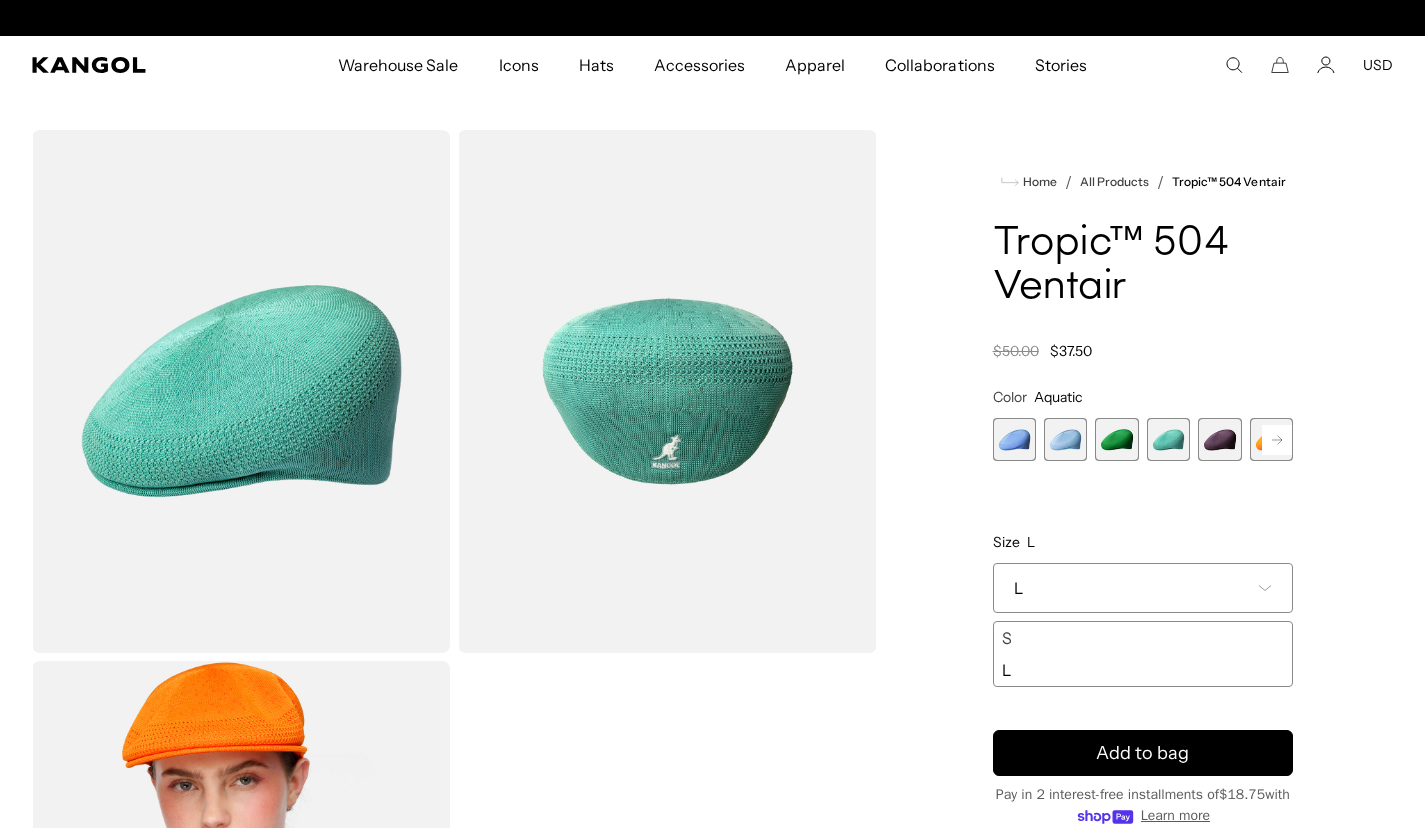 scroll, scrollTop: 0, scrollLeft: 0, axis: both 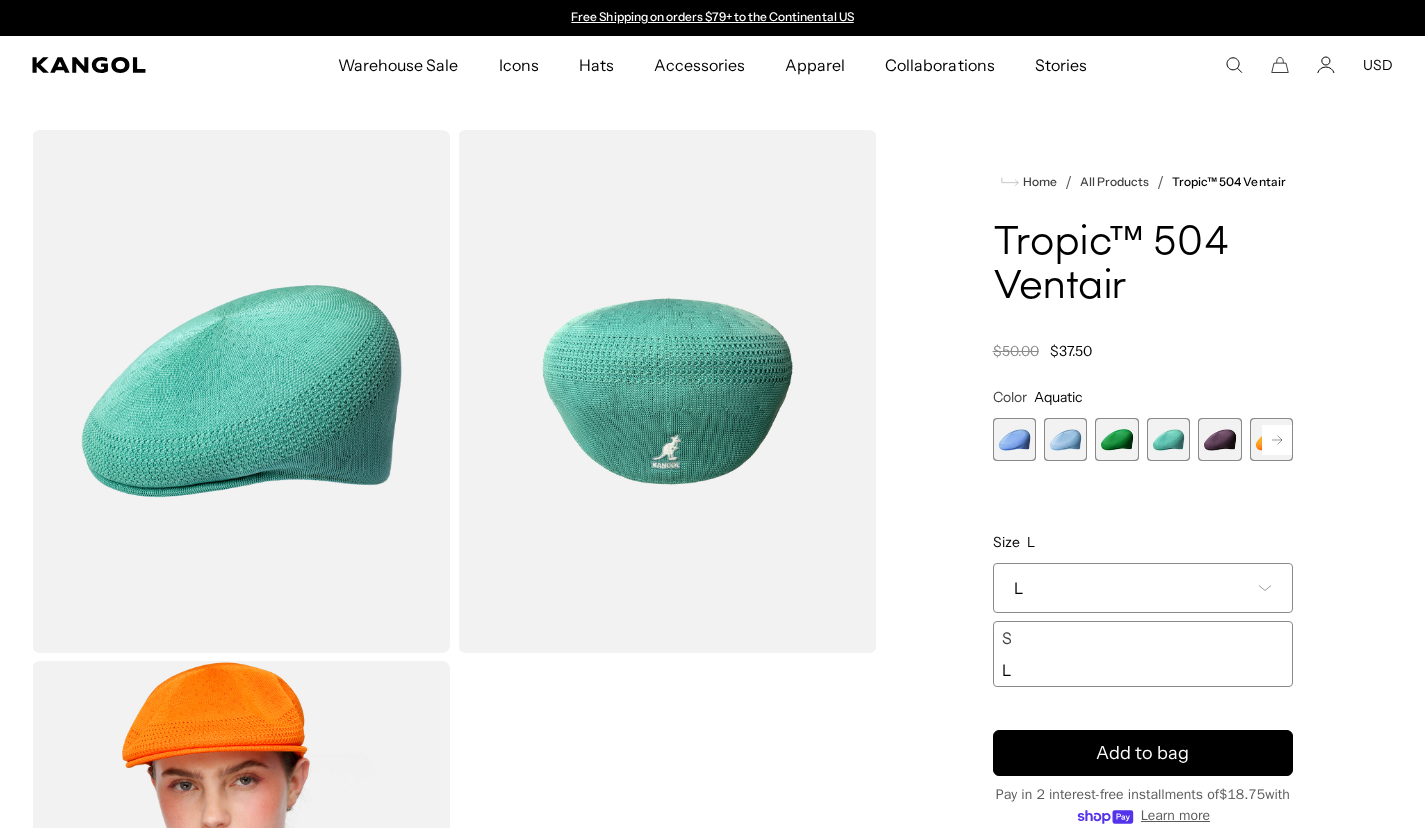 click at bounding box center [1219, 439] 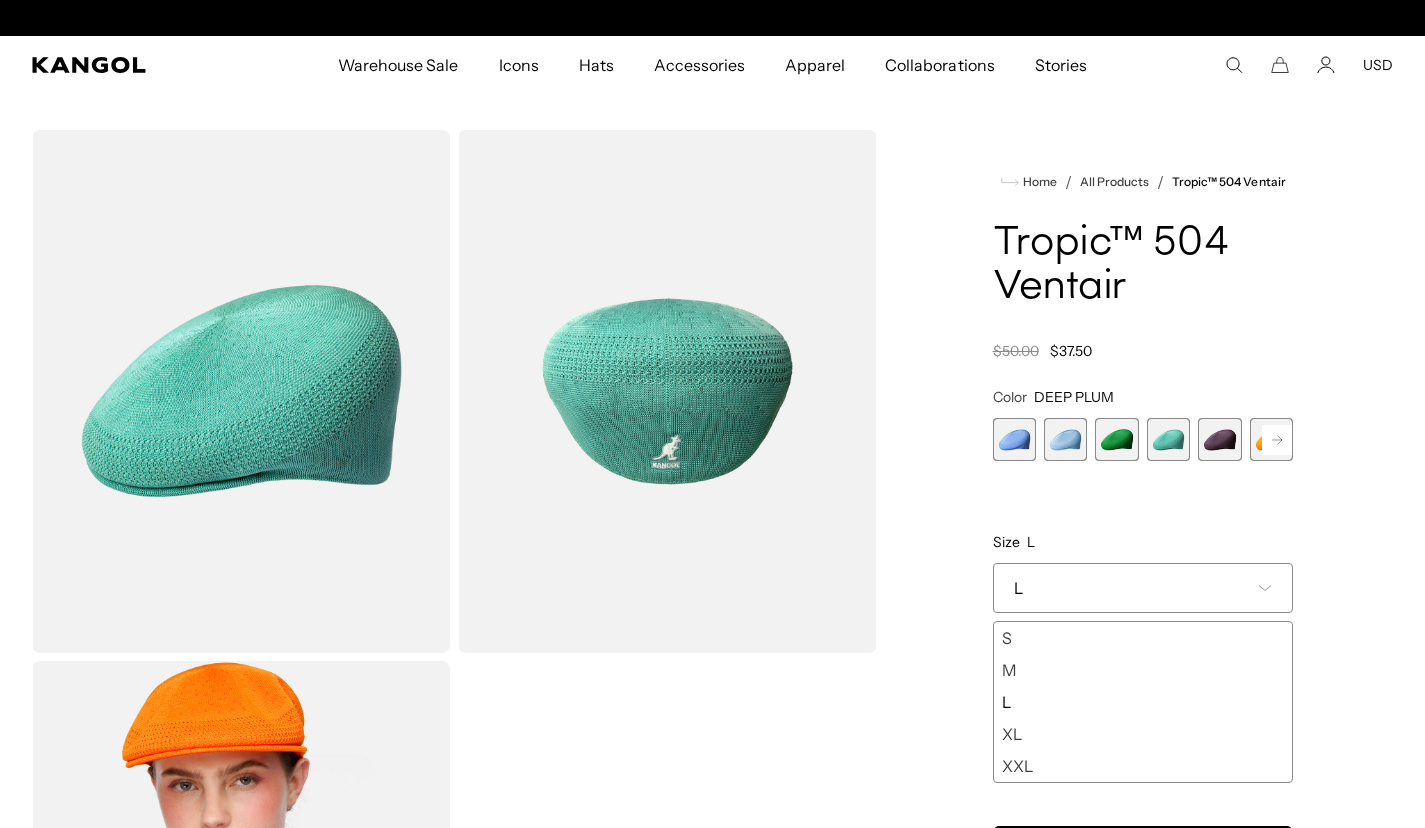 scroll, scrollTop: 0, scrollLeft: 412, axis: horizontal 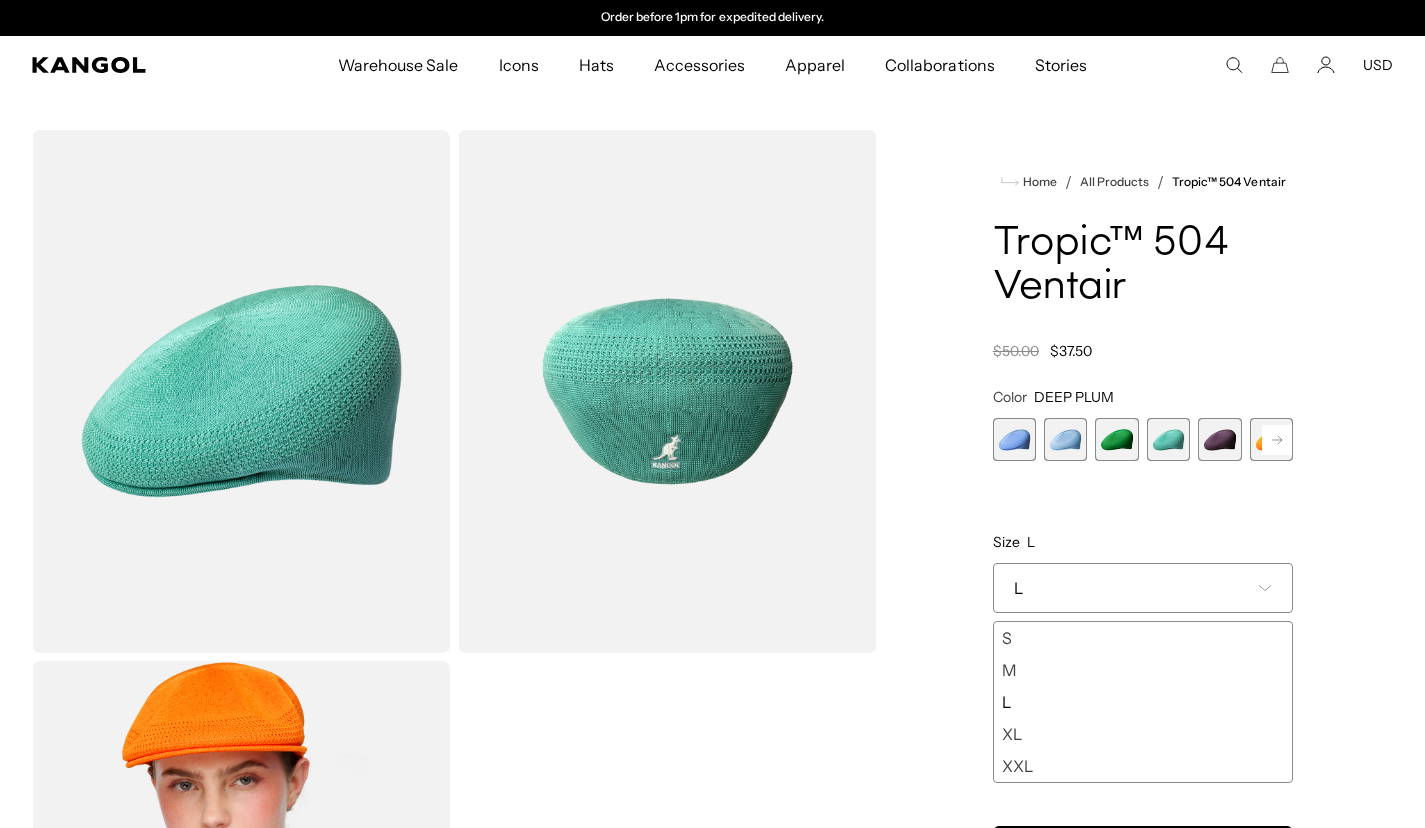click 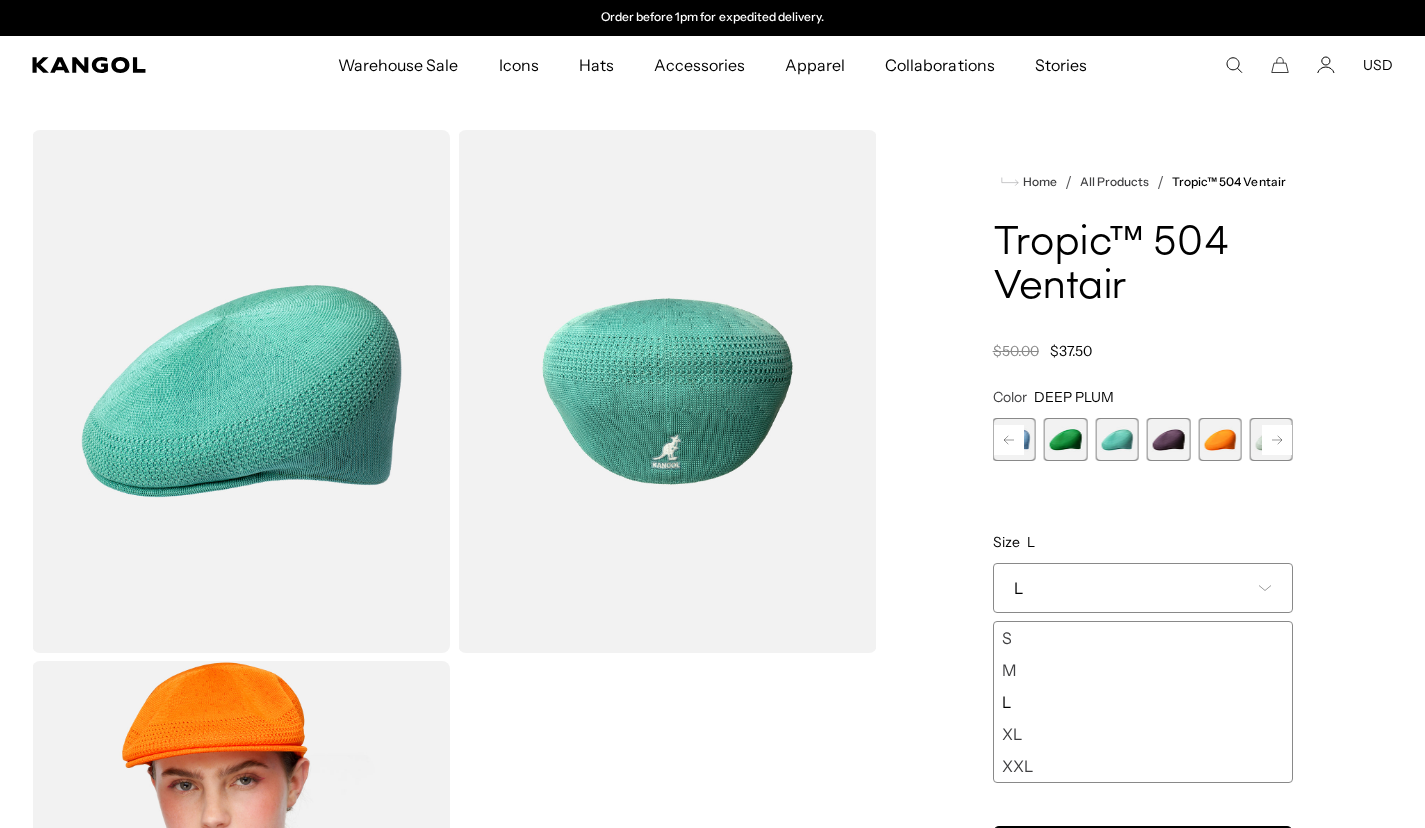 click 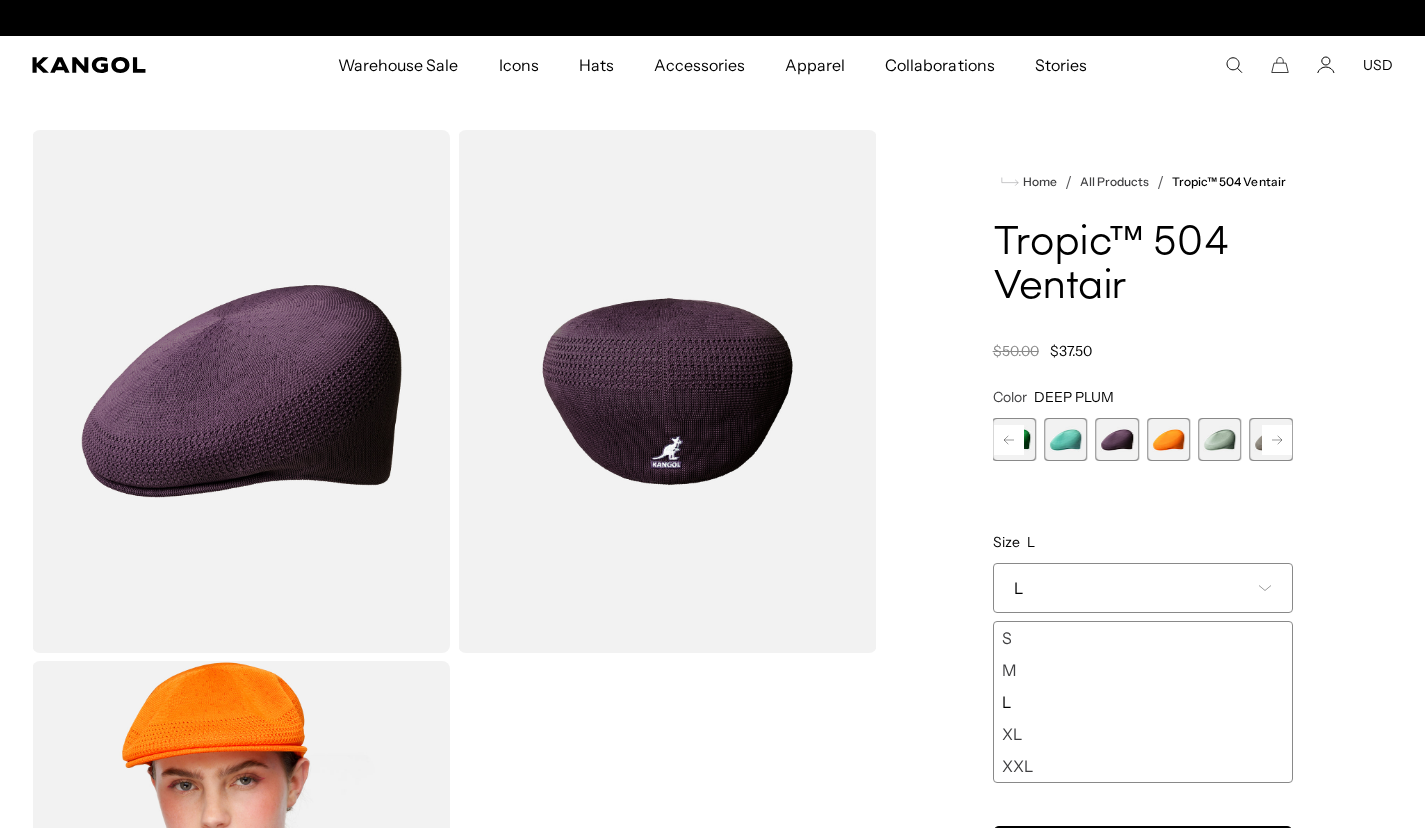 scroll, scrollTop: 0, scrollLeft: 0, axis: both 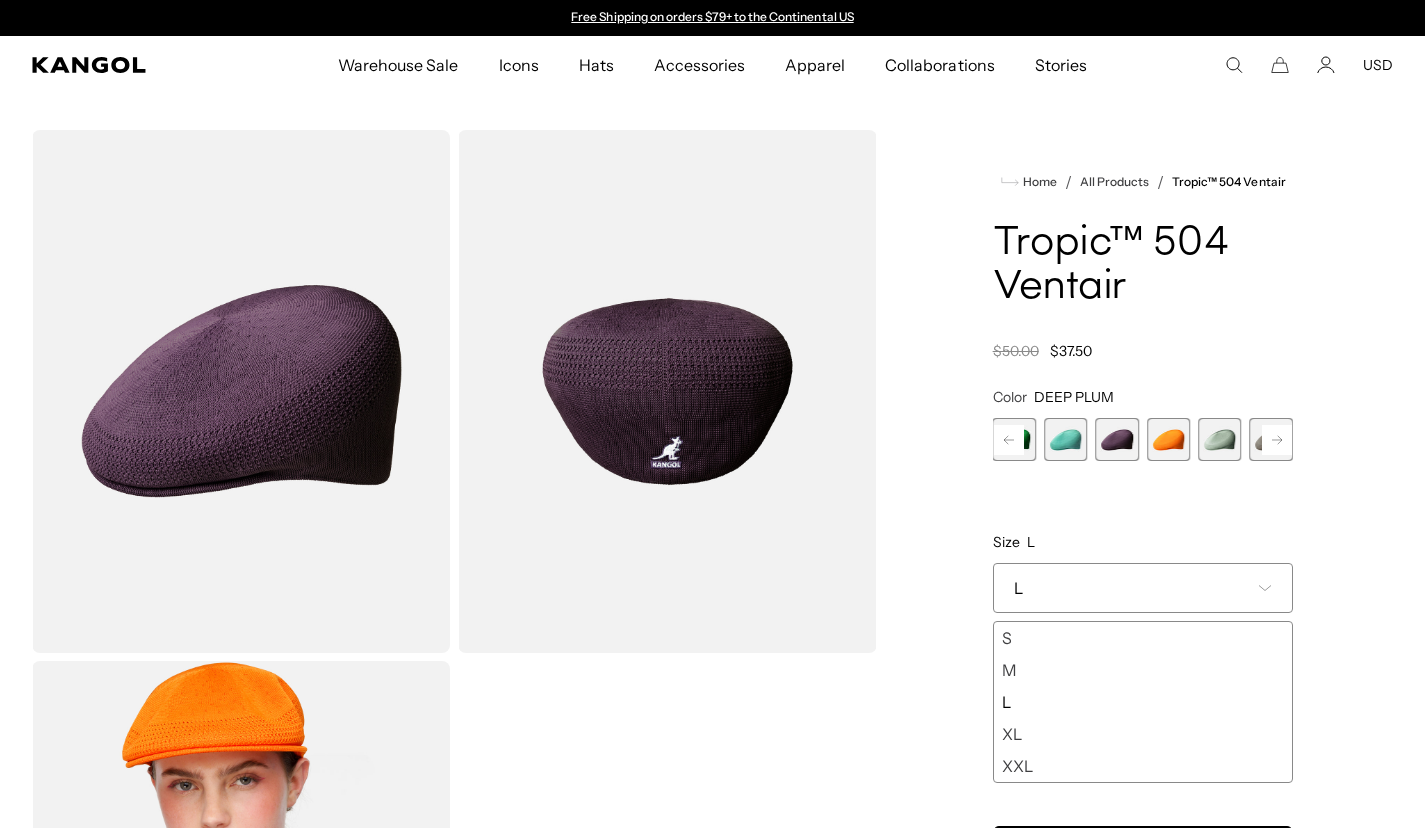 click at bounding box center (1168, 439) 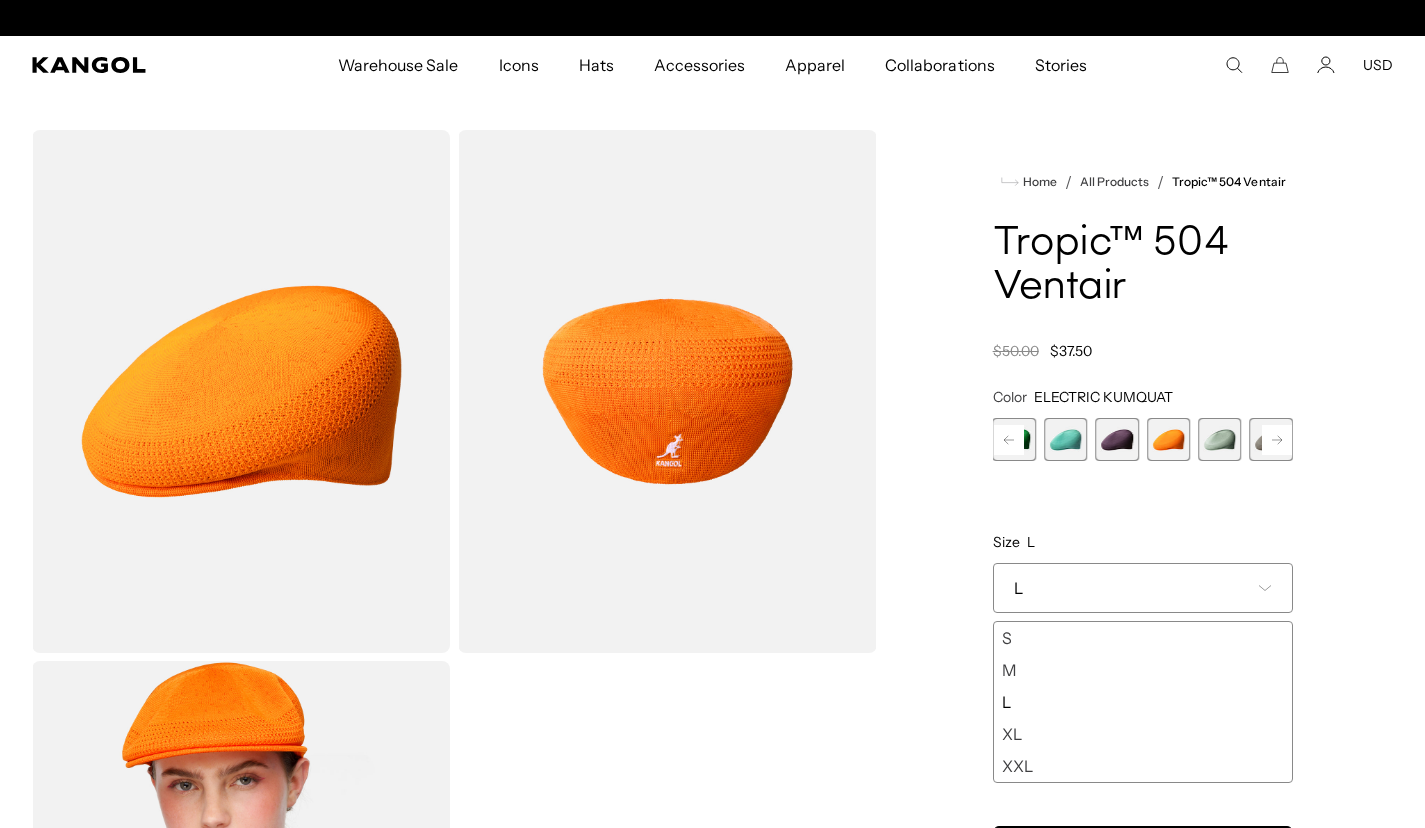 click at bounding box center [1219, 439] 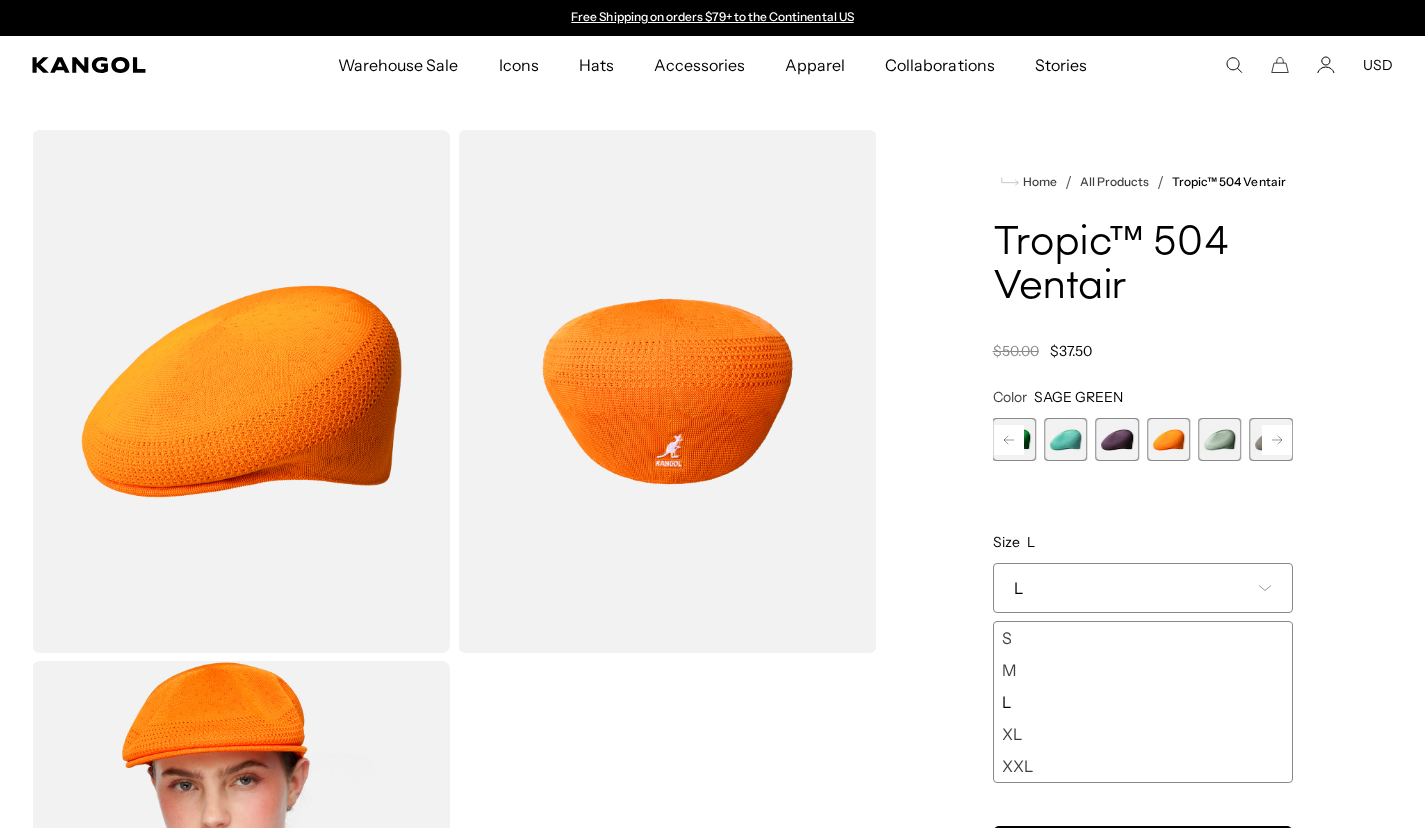 scroll, scrollTop: 0, scrollLeft: 412, axis: horizontal 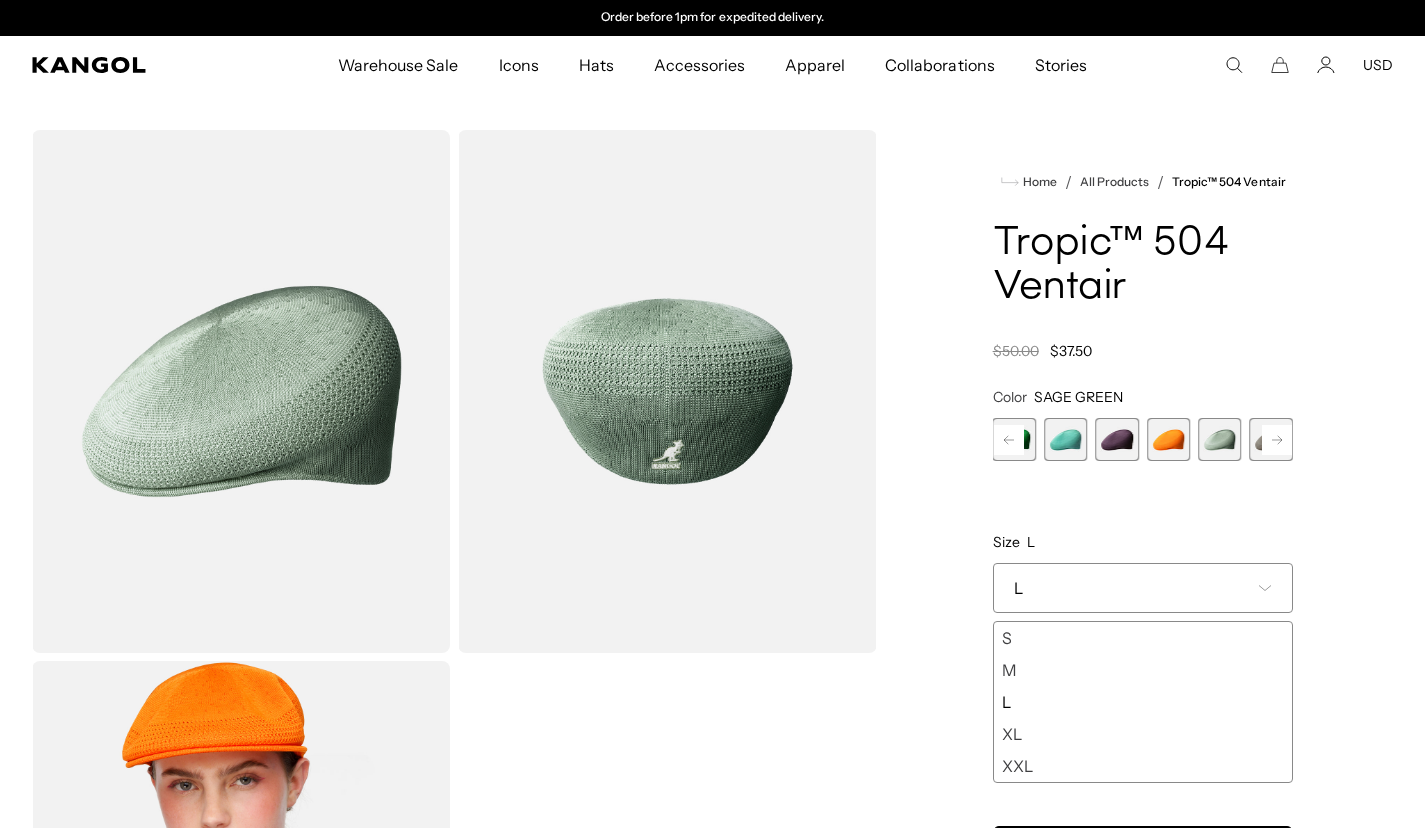click 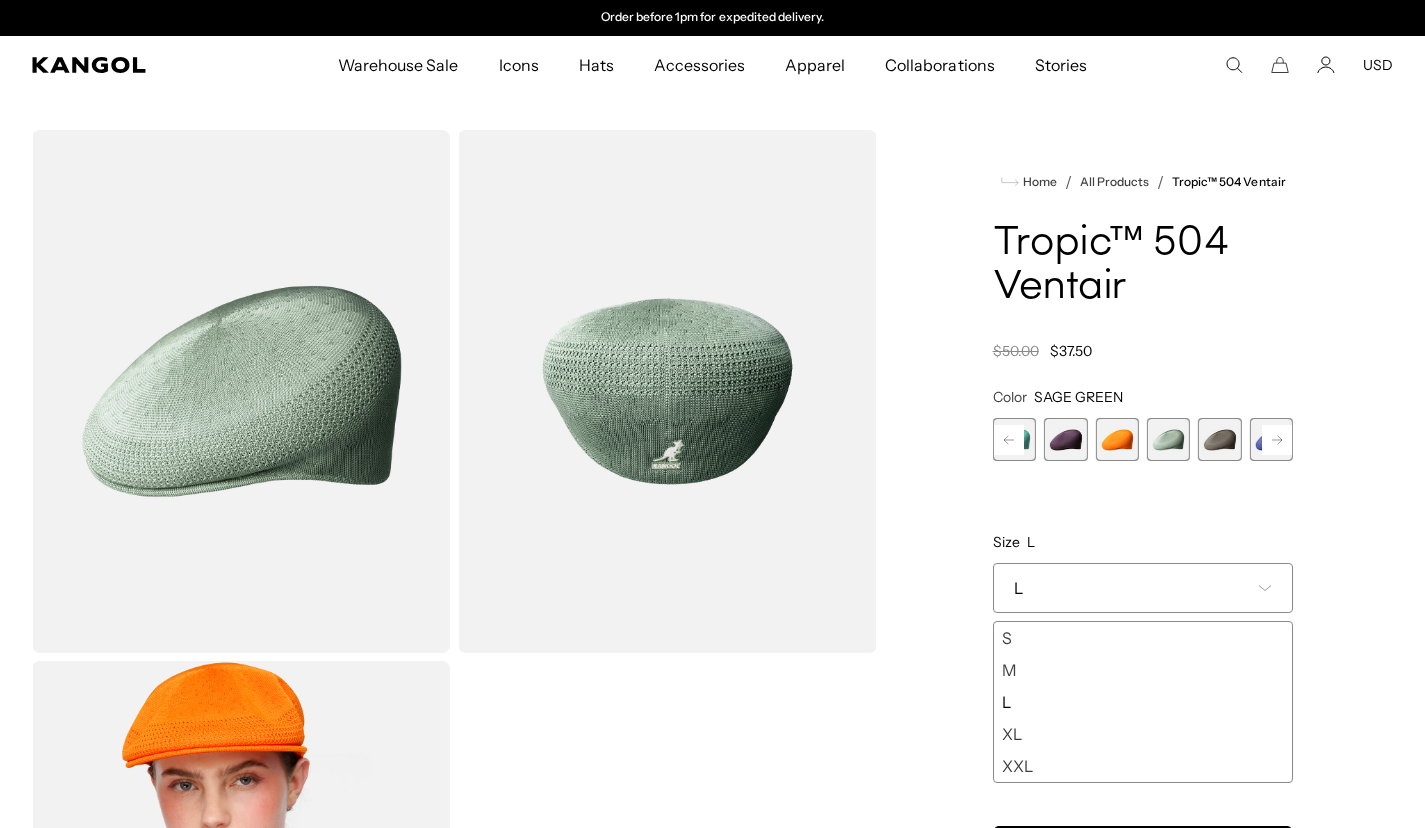 click 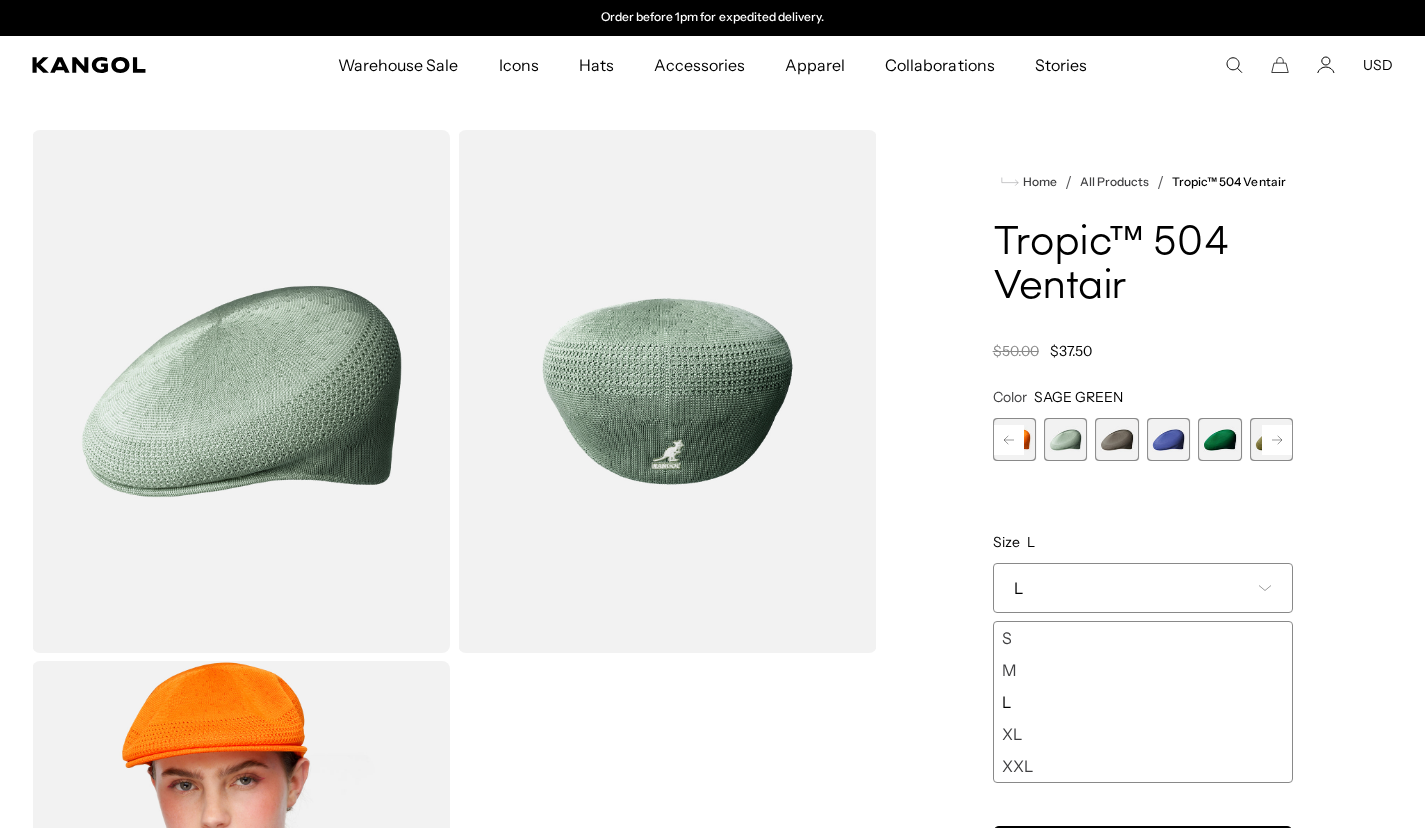 click 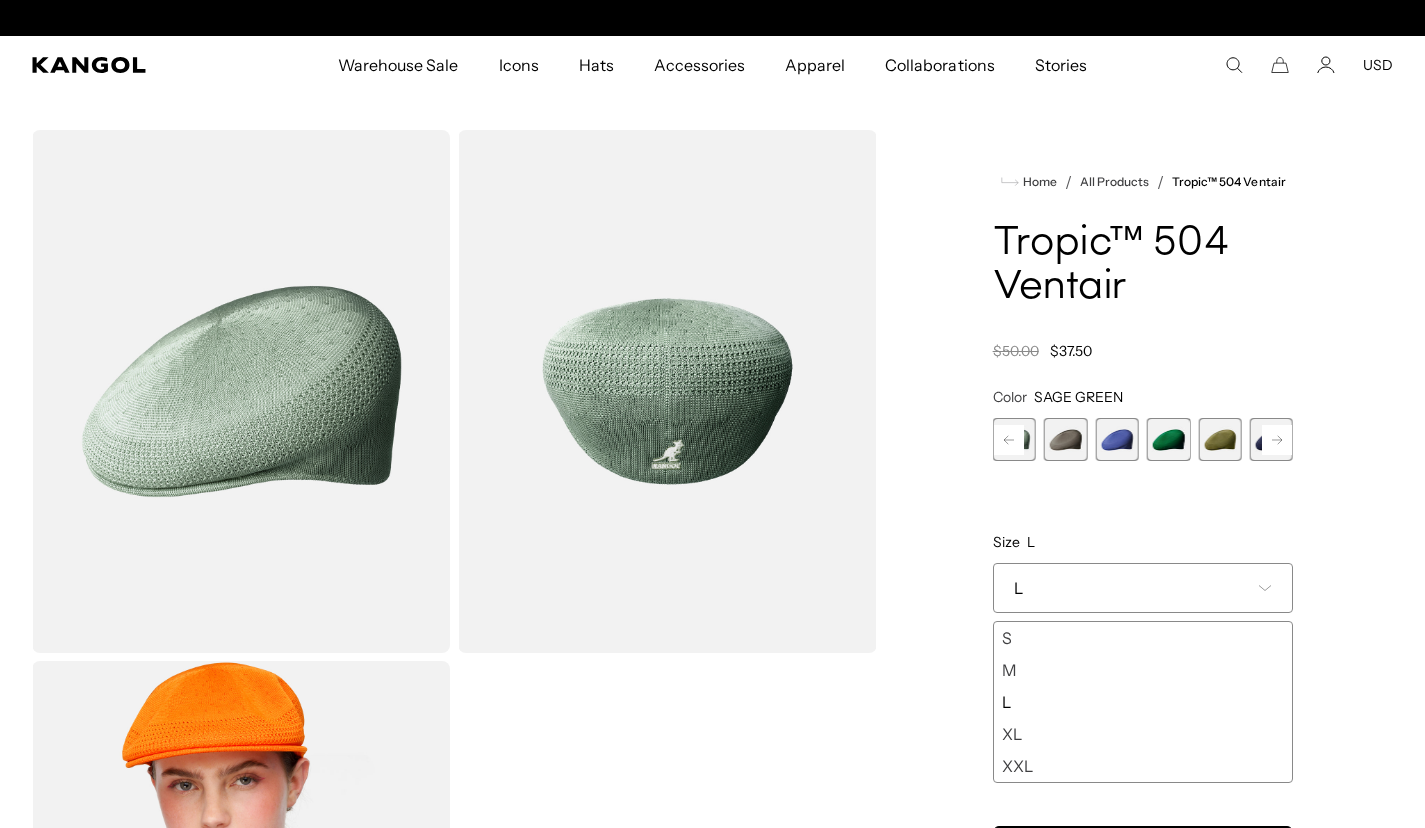 scroll, scrollTop: 0, scrollLeft: 0, axis: both 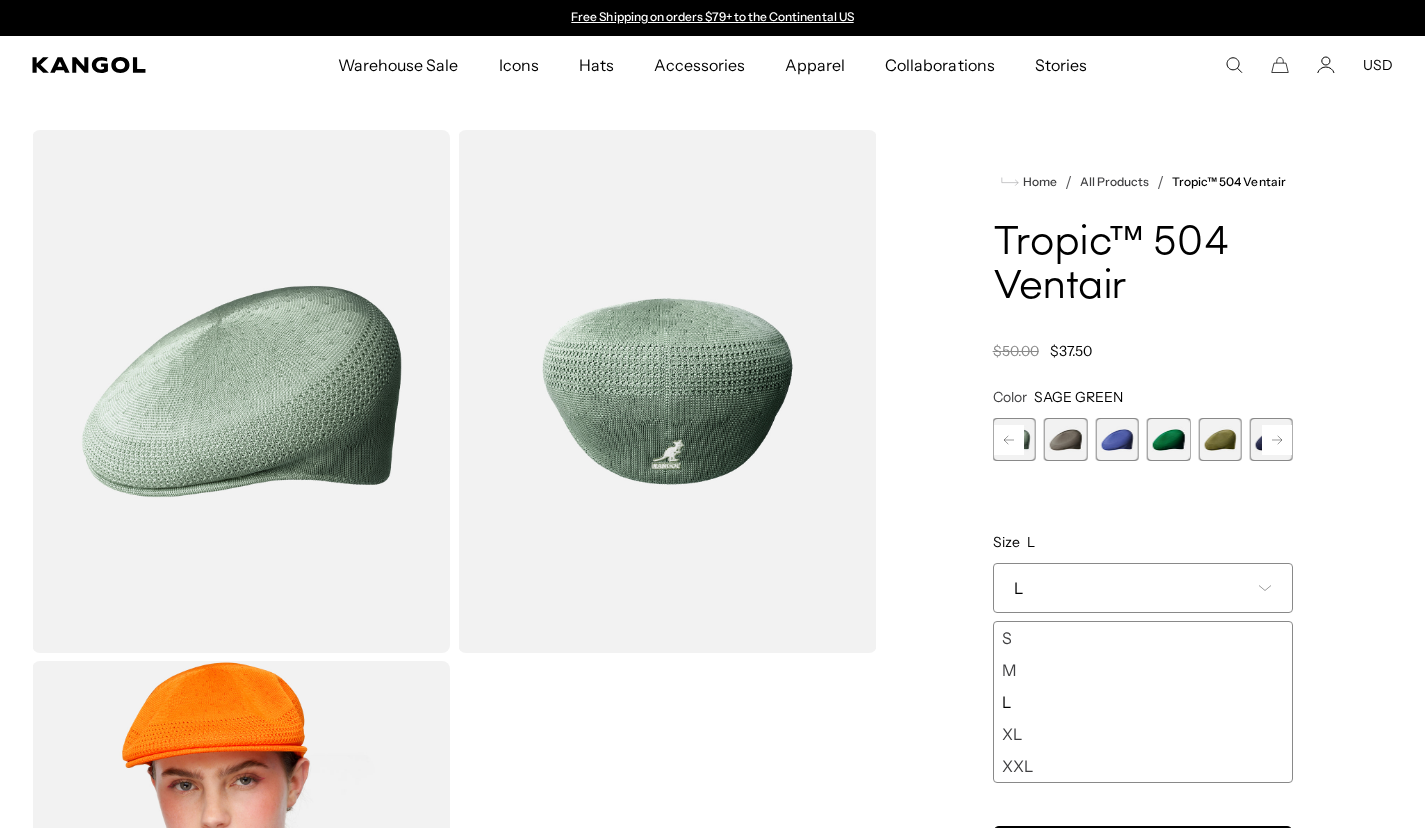 click at bounding box center (1065, 439) 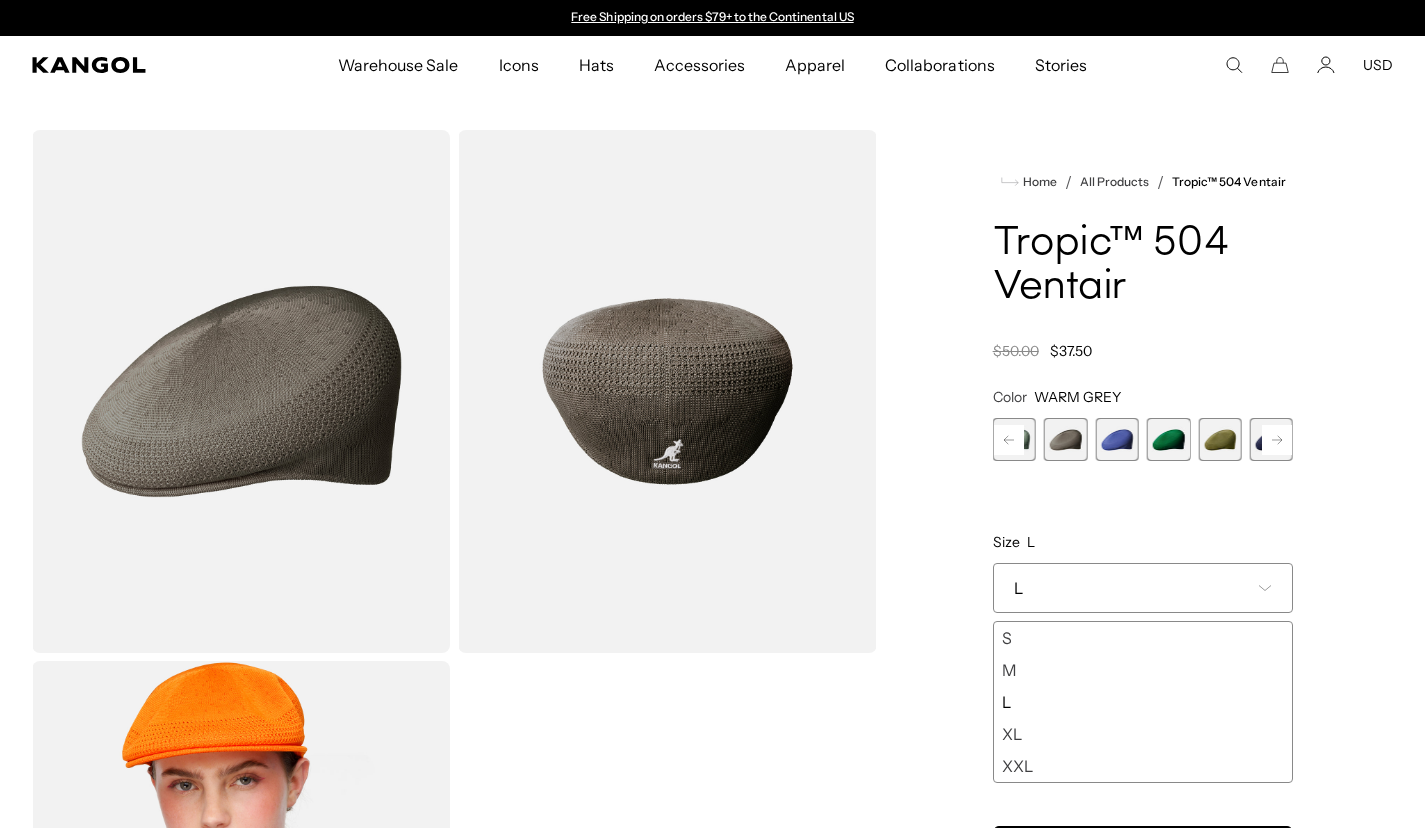 click at bounding box center [1116, 439] 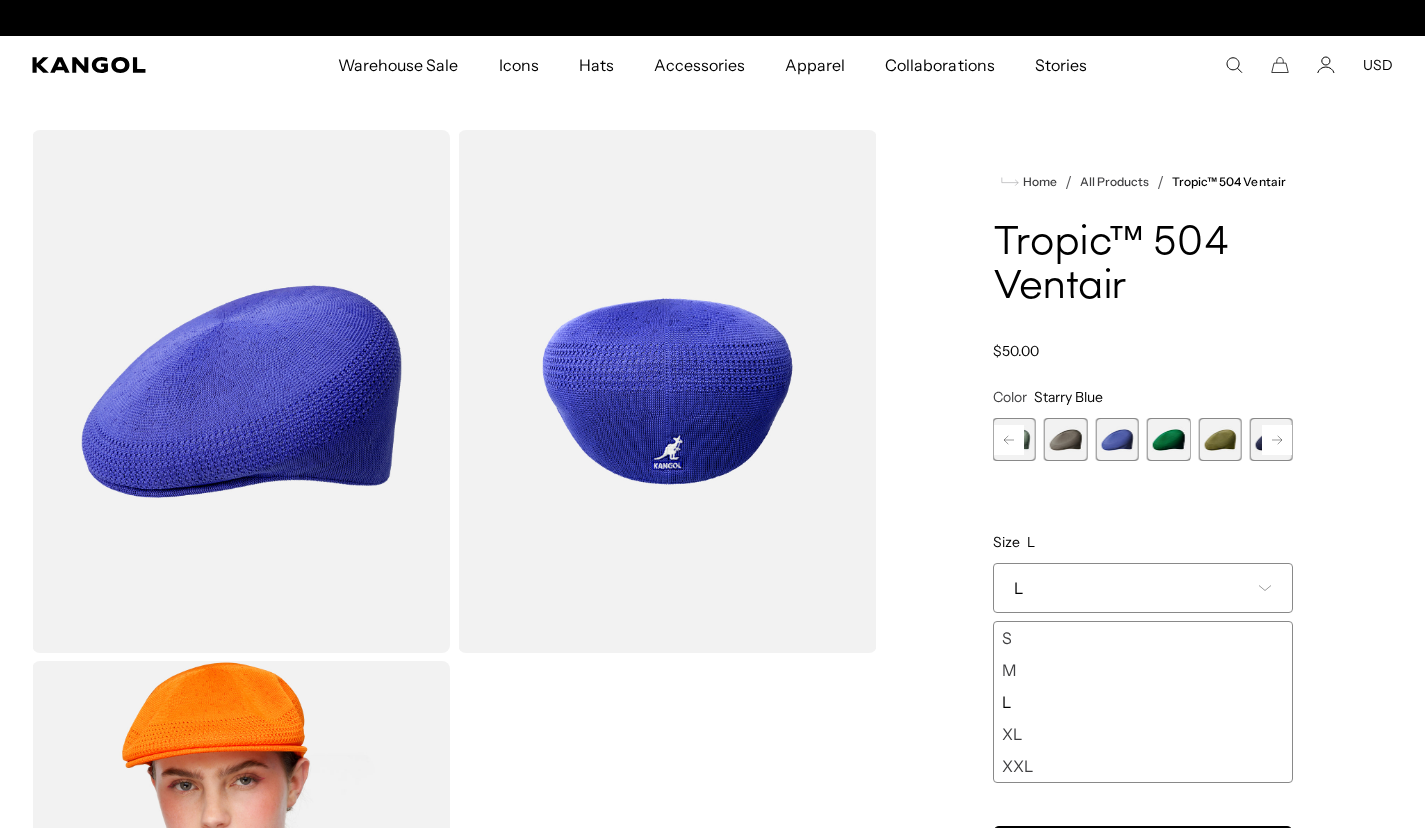 click at bounding box center (1168, 439) 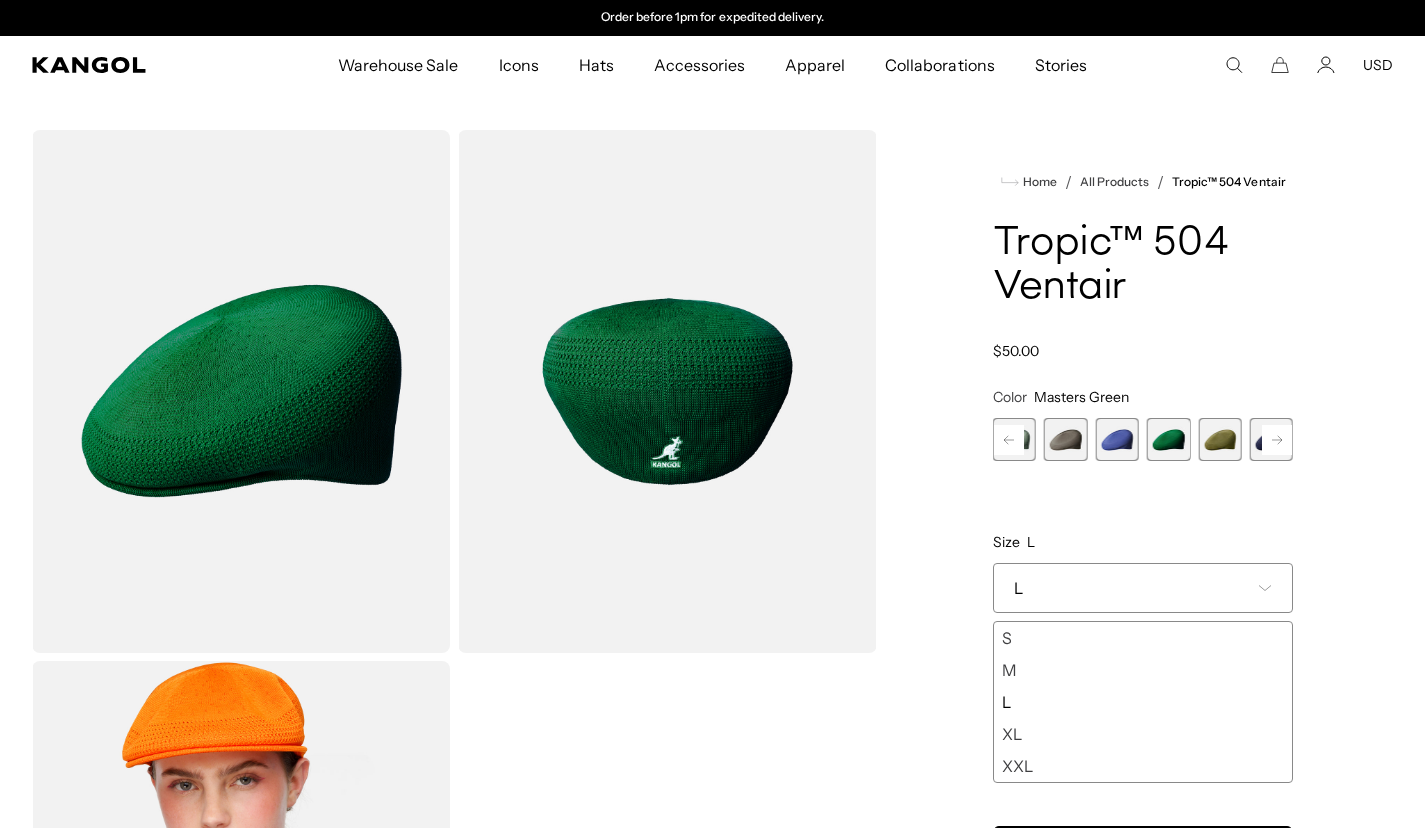 click at bounding box center [1219, 439] 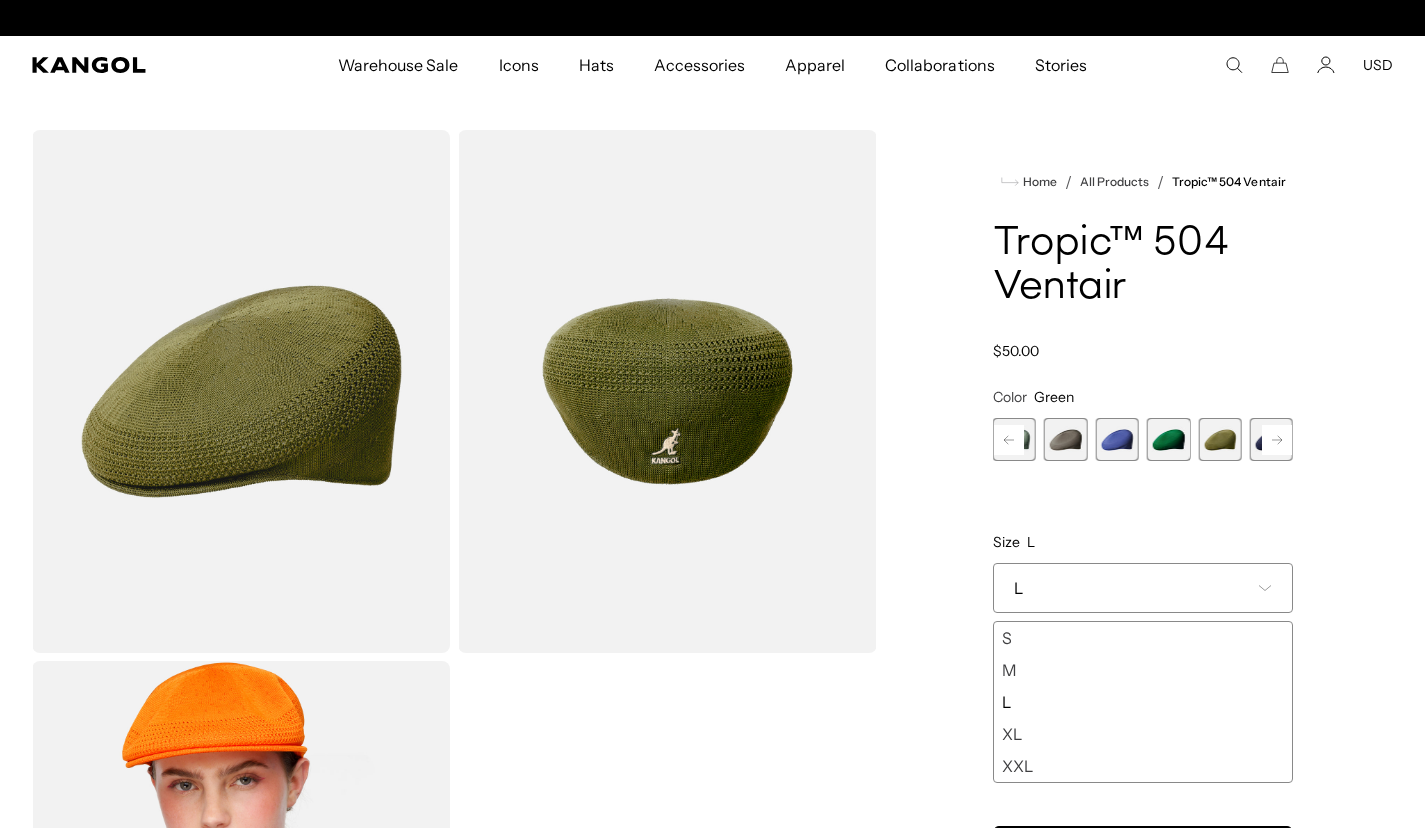 click 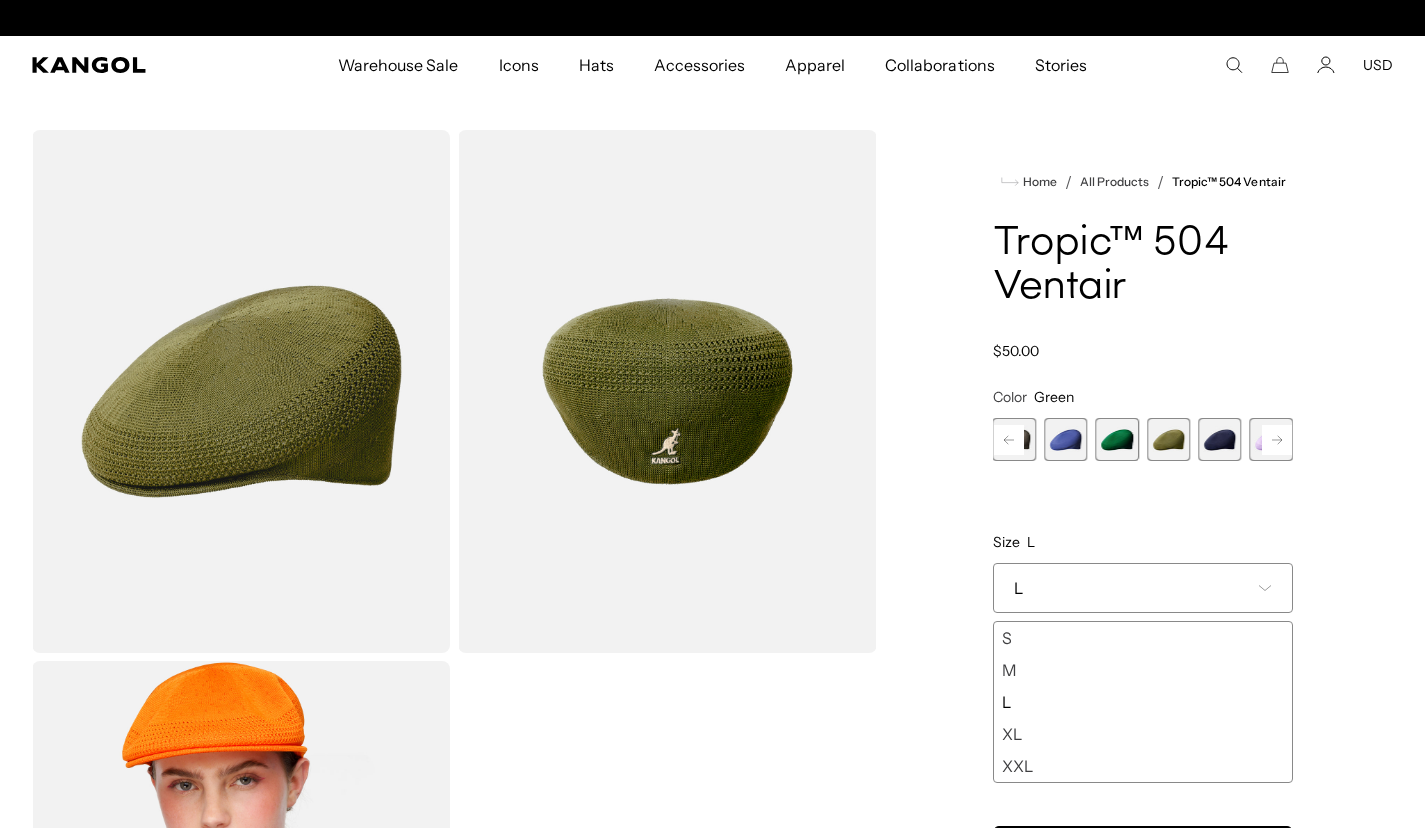 scroll, scrollTop: 0, scrollLeft: 0, axis: both 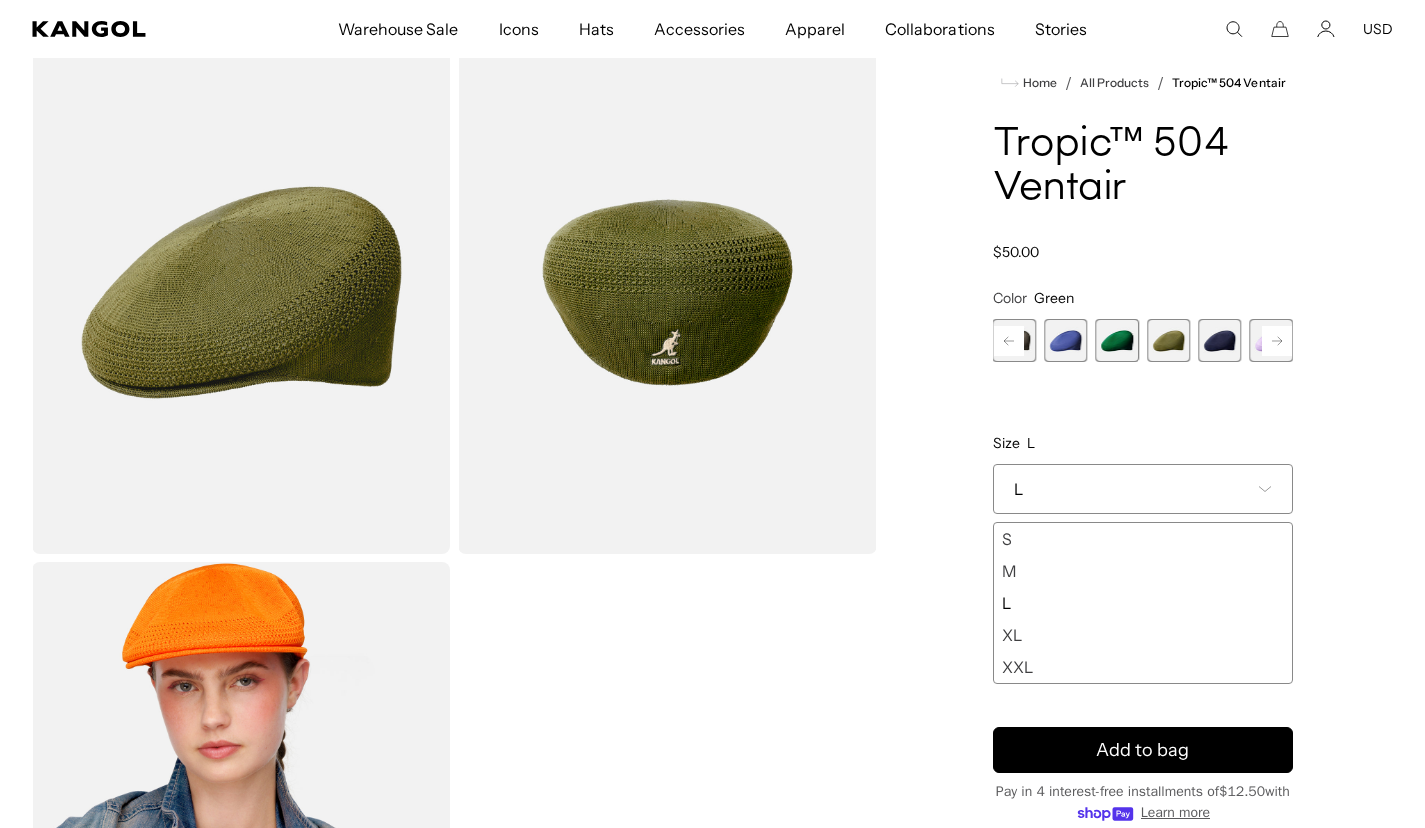 click 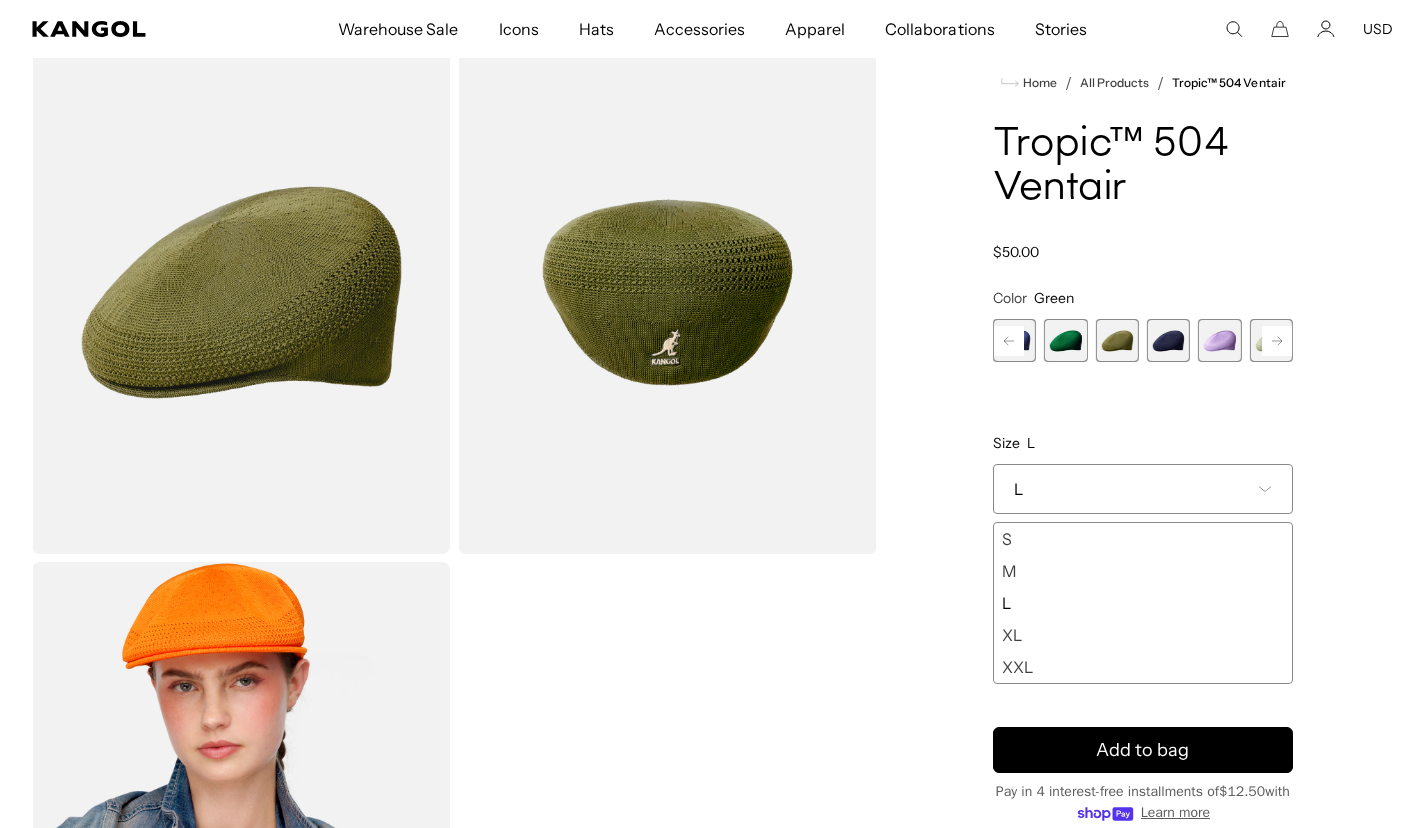 click at bounding box center (1168, 340) 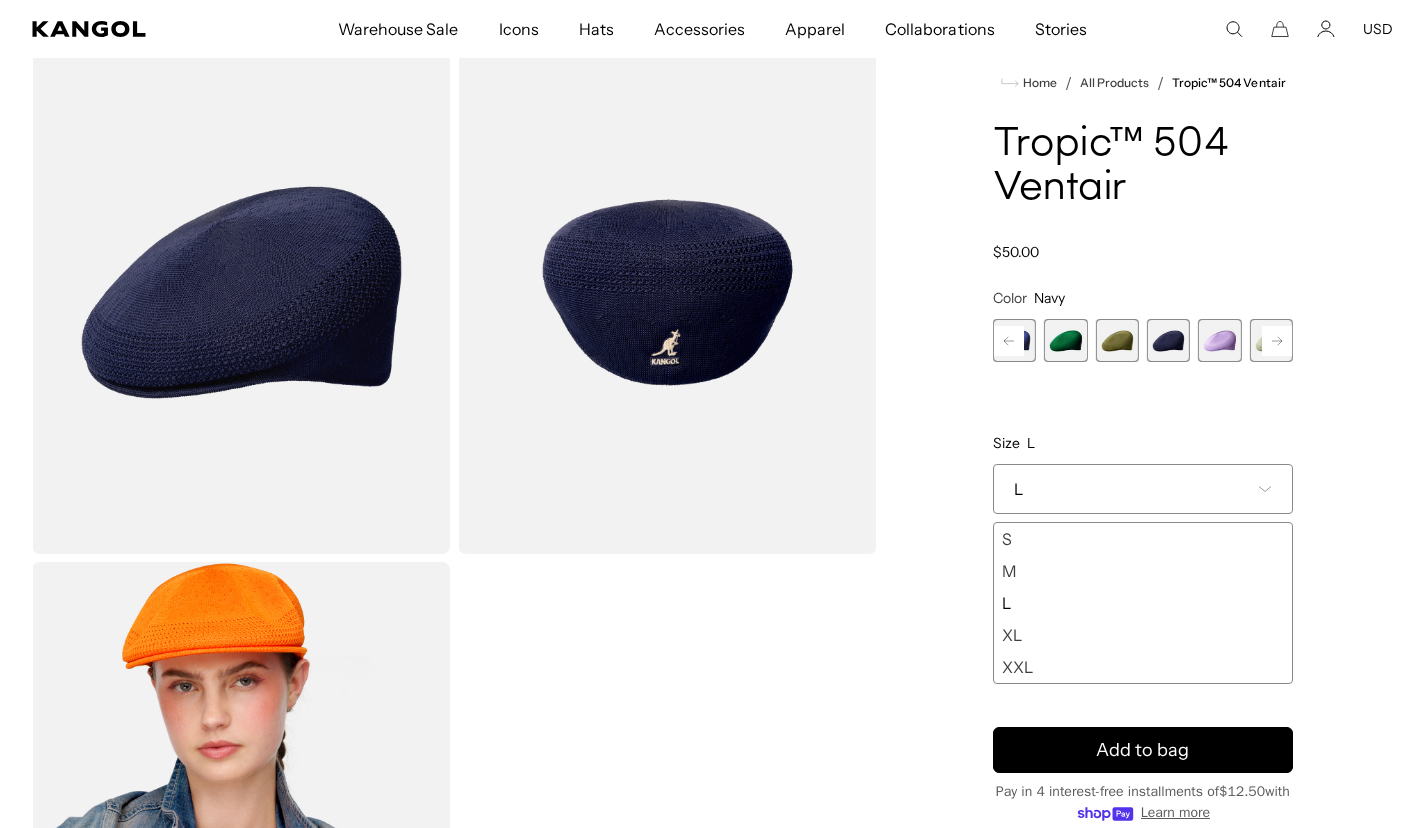 click at bounding box center (1219, 340) 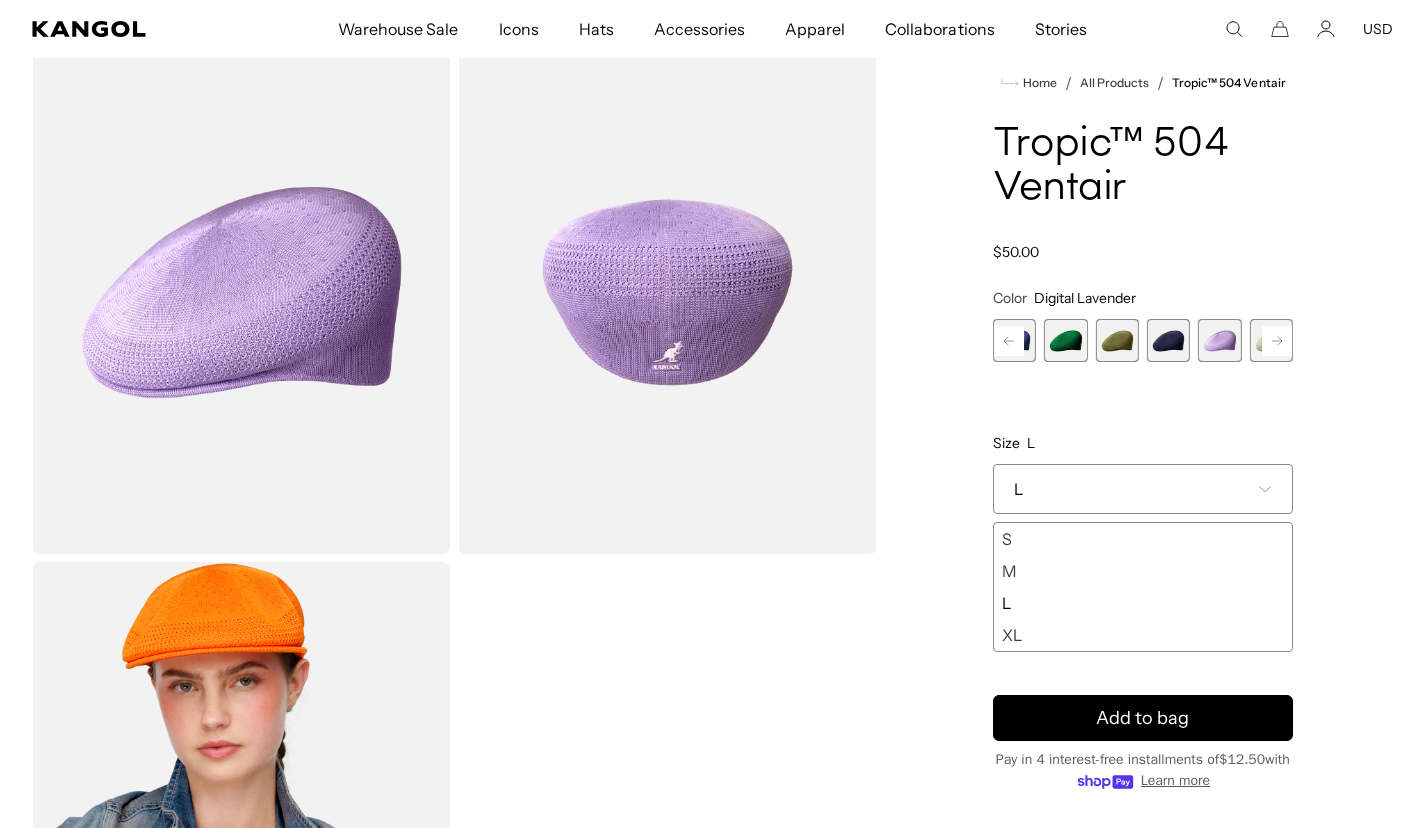 scroll, scrollTop: 0, scrollLeft: 0, axis: both 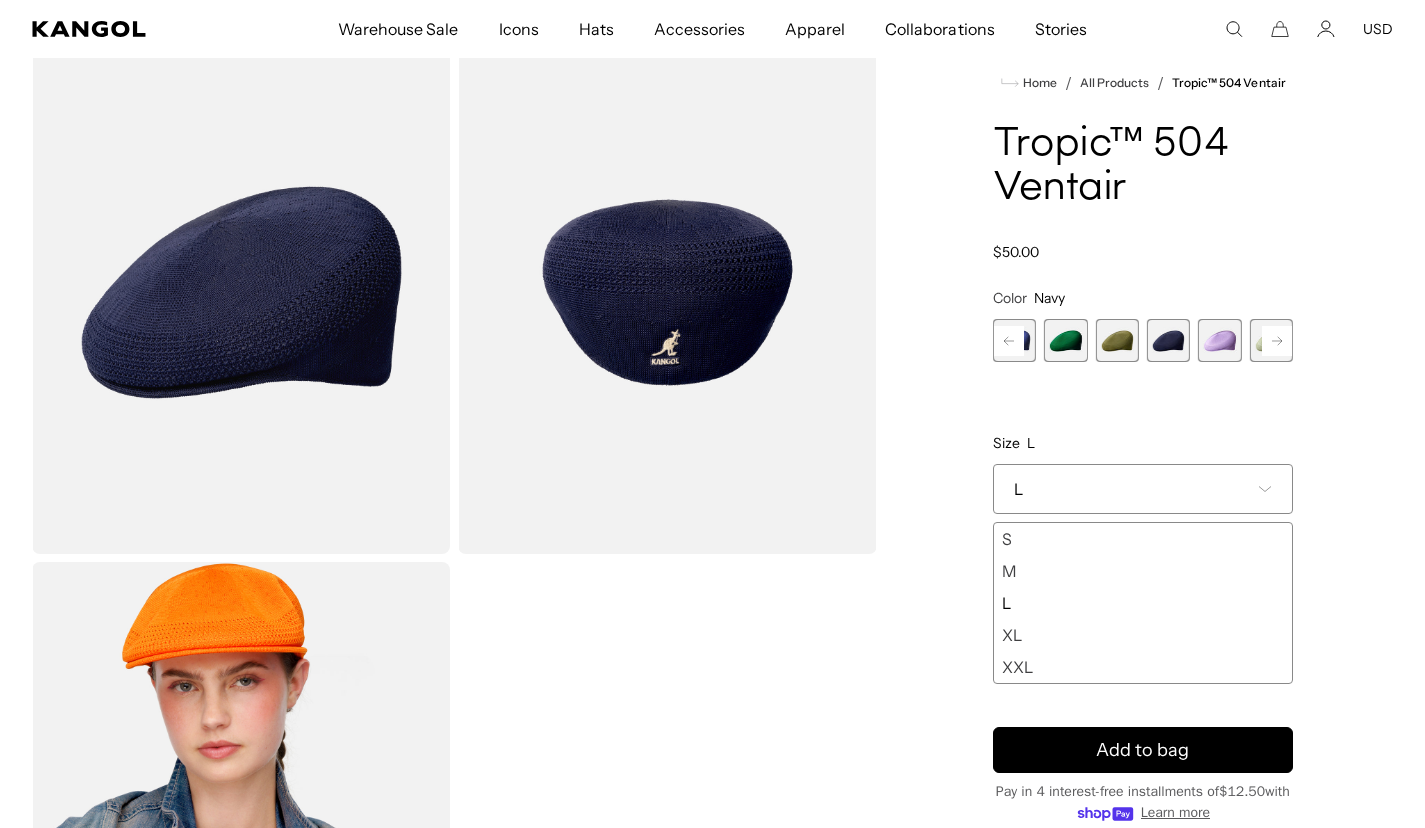 click on "Hats" at bounding box center [596, 29] 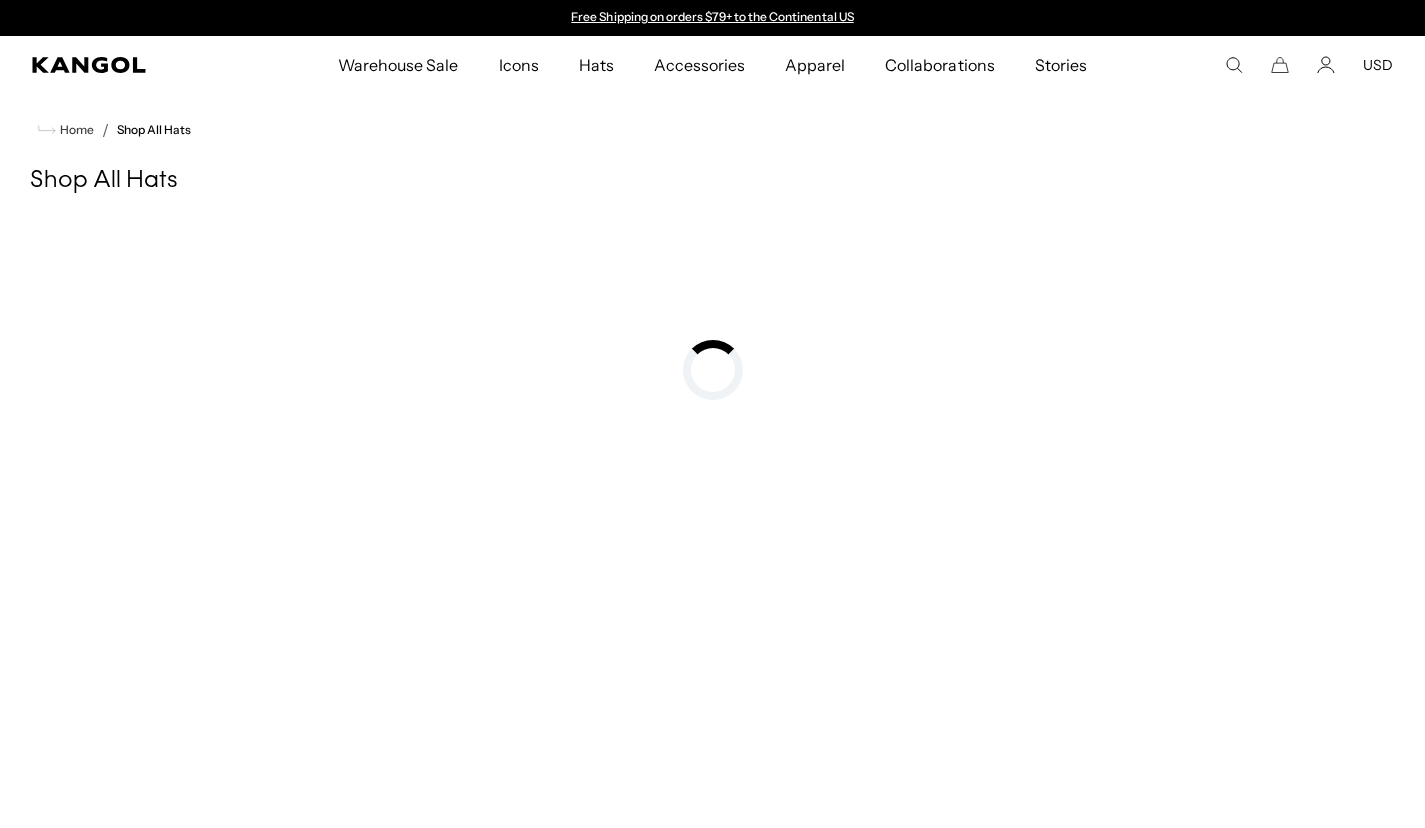 scroll, scrollTop: 0, scrollLeft: 0, axis: both 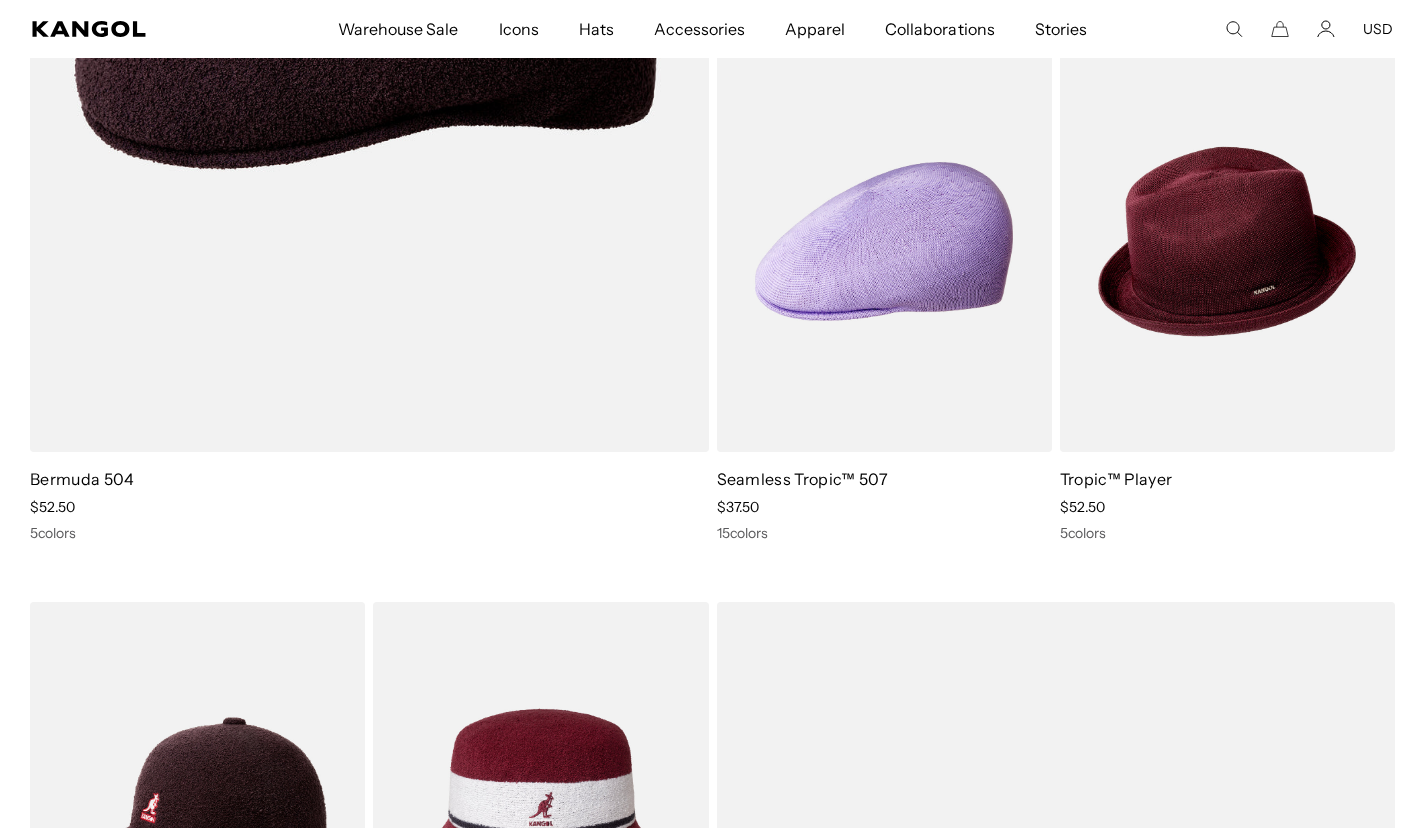 click at bounding box center [0, 0] 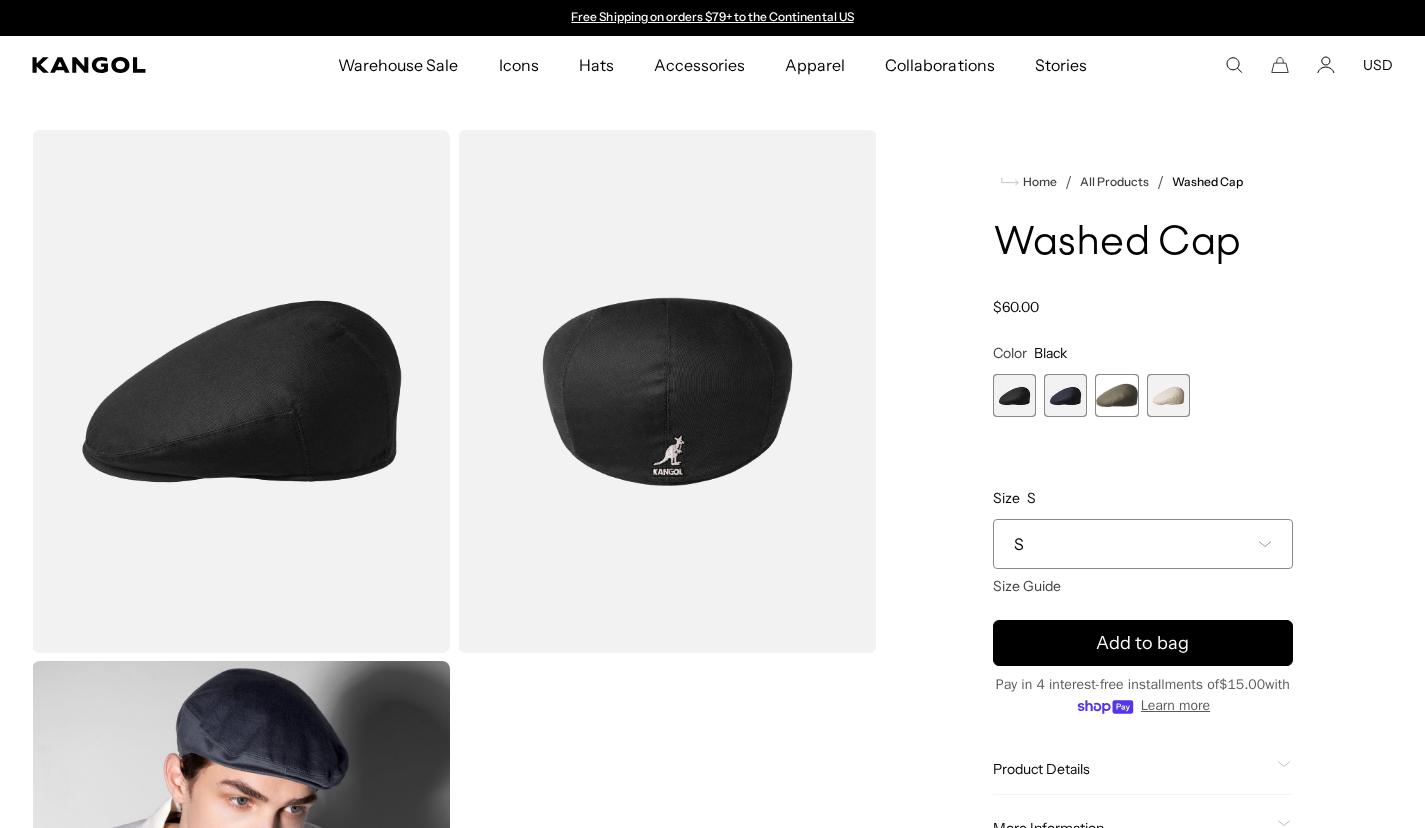 scroll, scrollTop: 0, scrollLeft: 0, axis: both 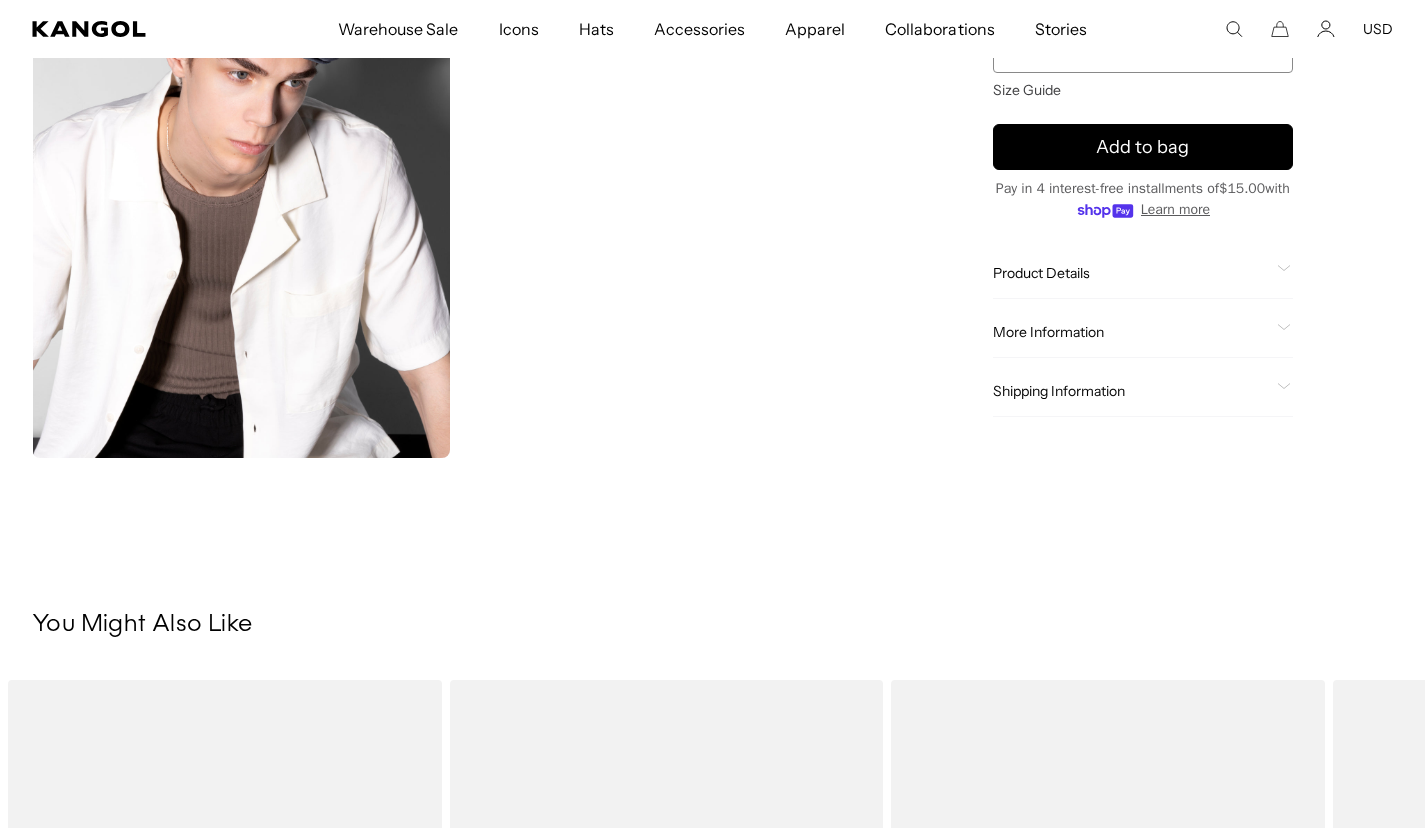 click on "Product Details" 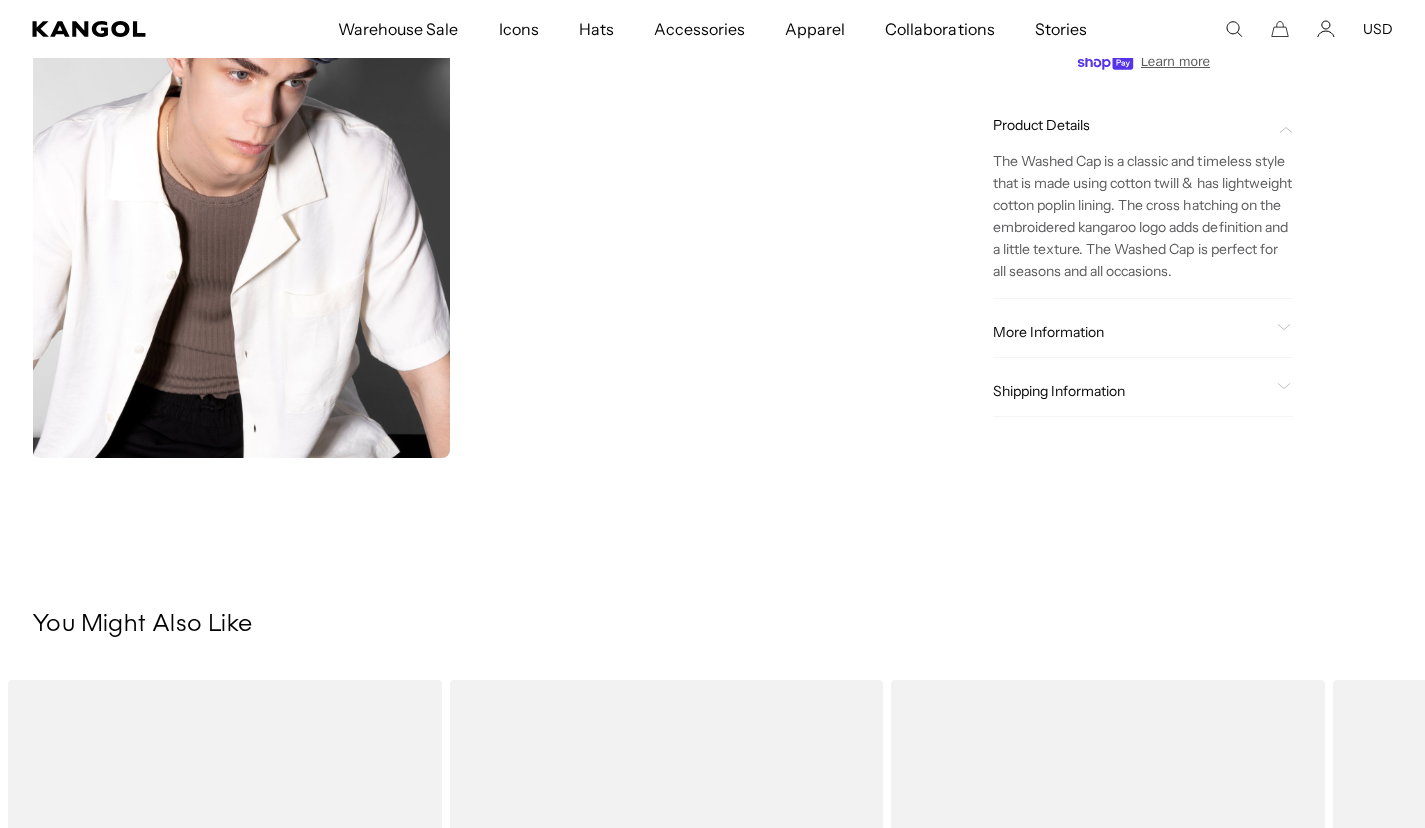 scroll, scrollTop: 0, scrollLeft: 412, axis: horizontal 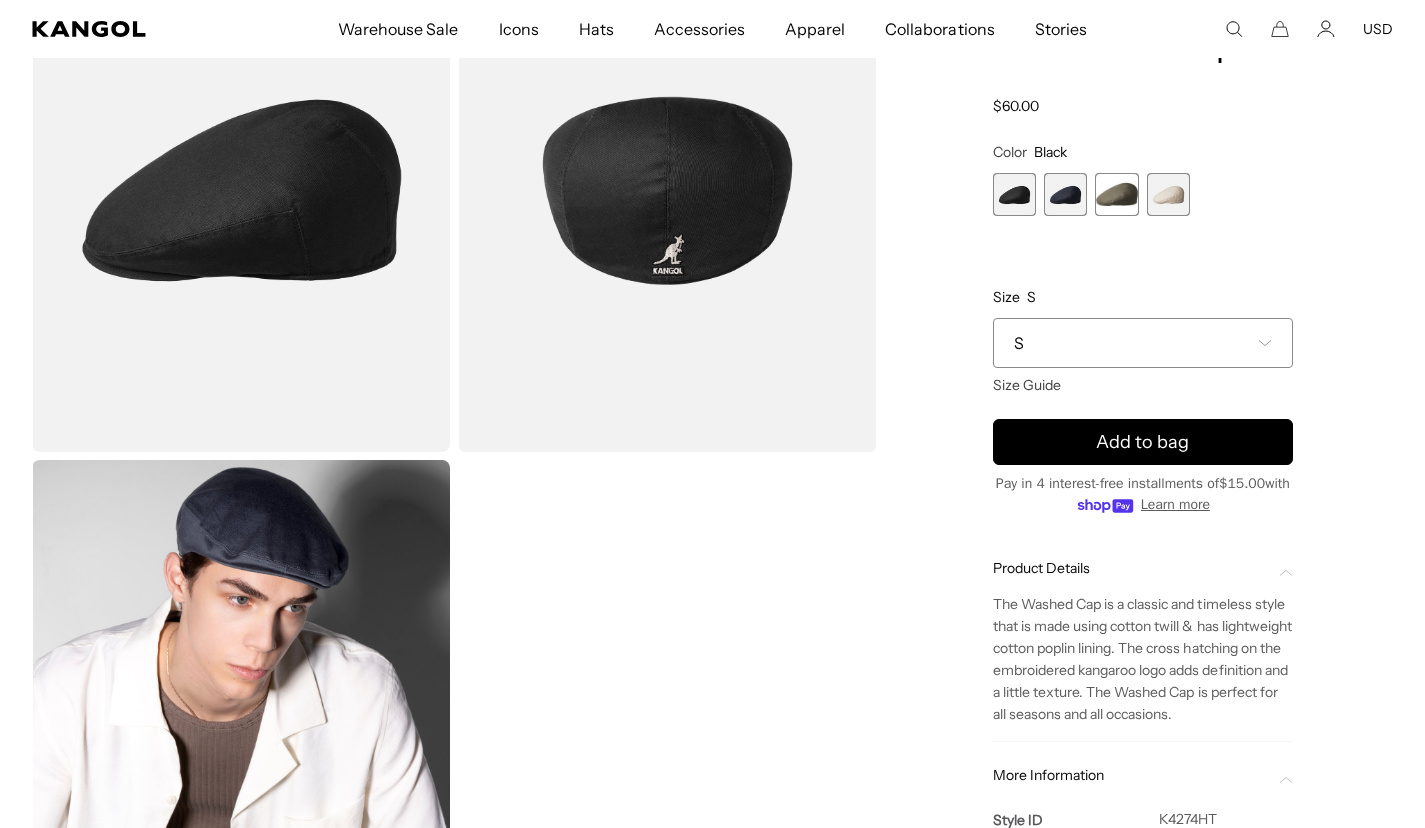 click at bounding box center [1065, 194] 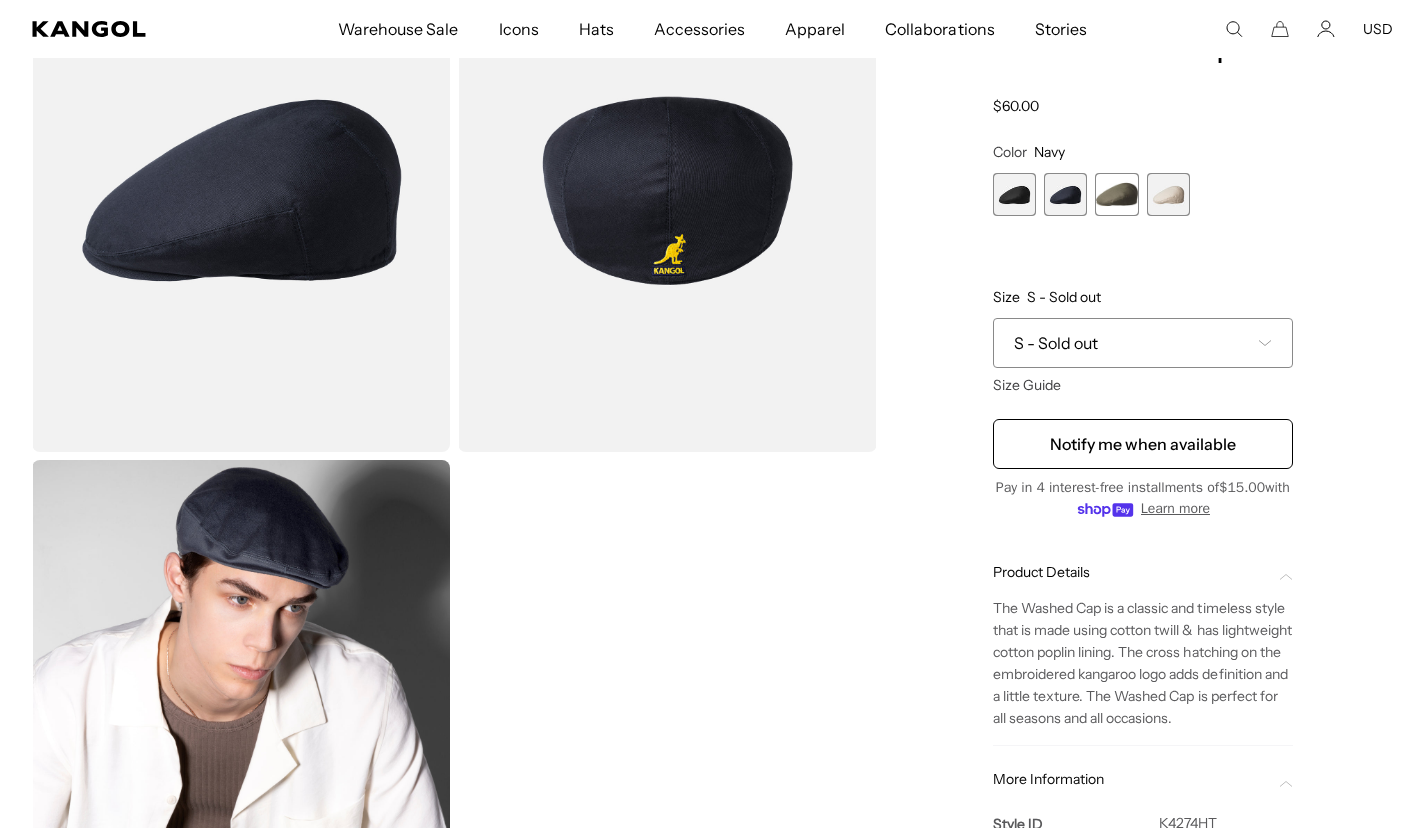 scroll, scrollTop: 0, scrollLeft: 0, axis: both 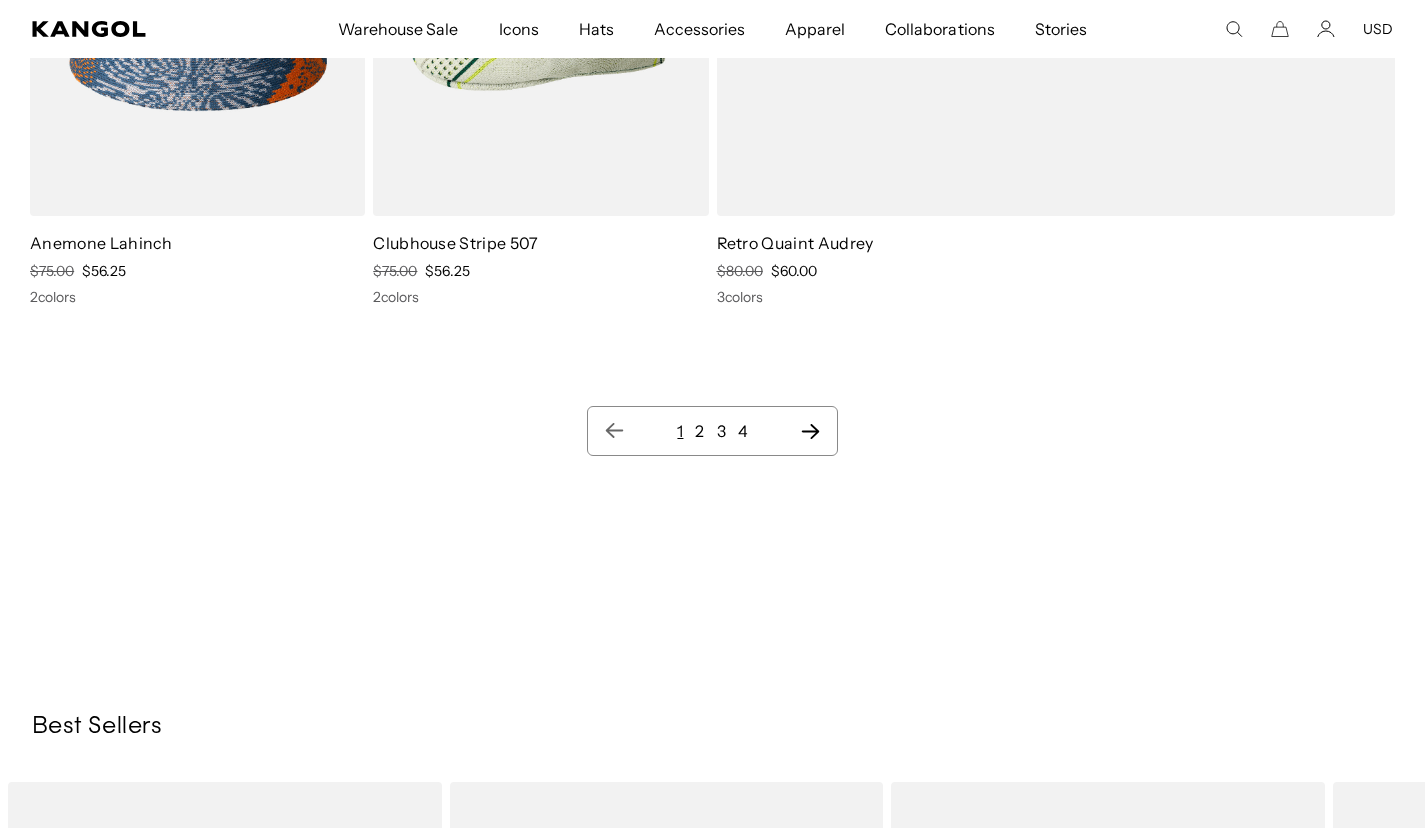 click on "**********" at bounding box center [712, -9719] 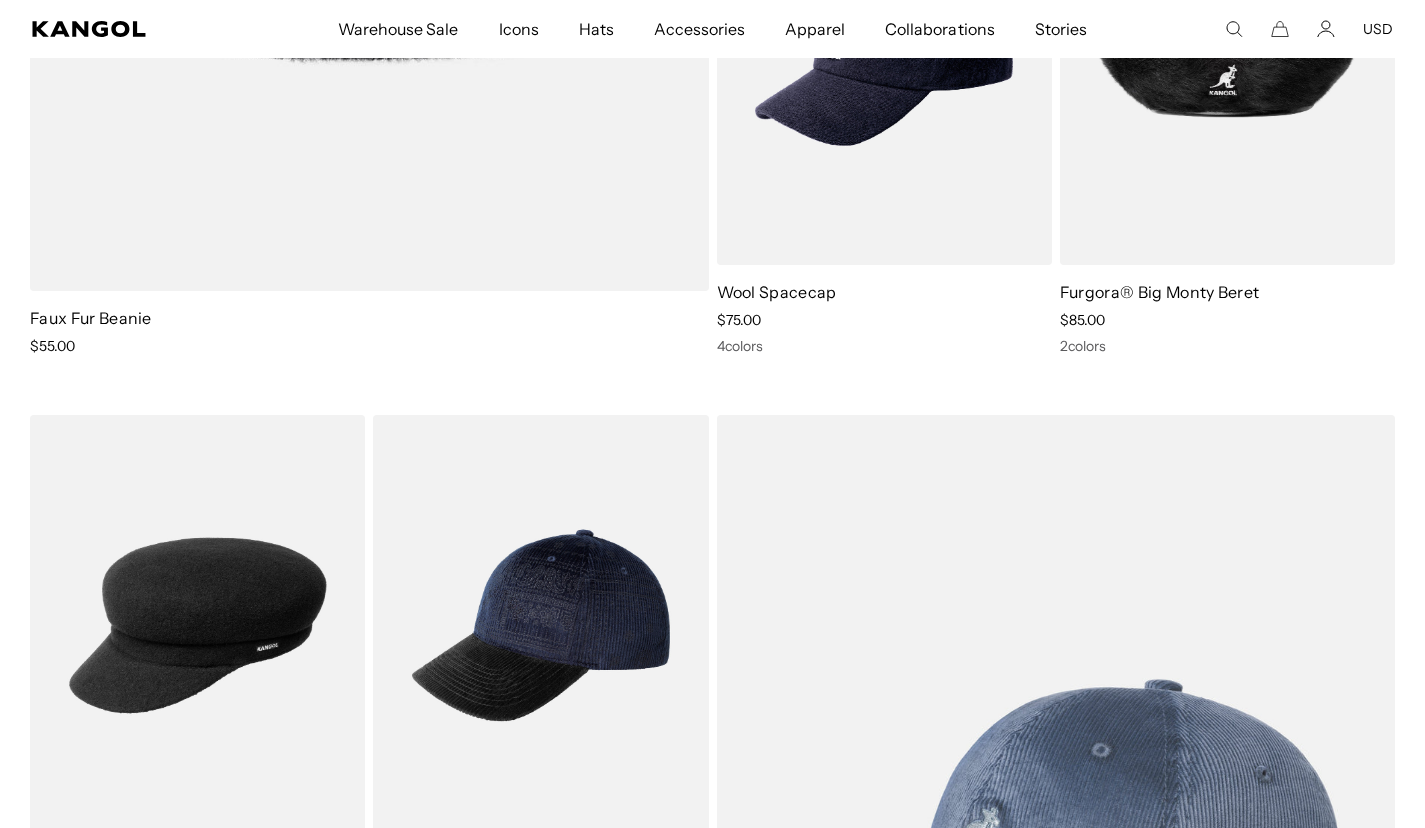 click at bounding box center (0, 0) 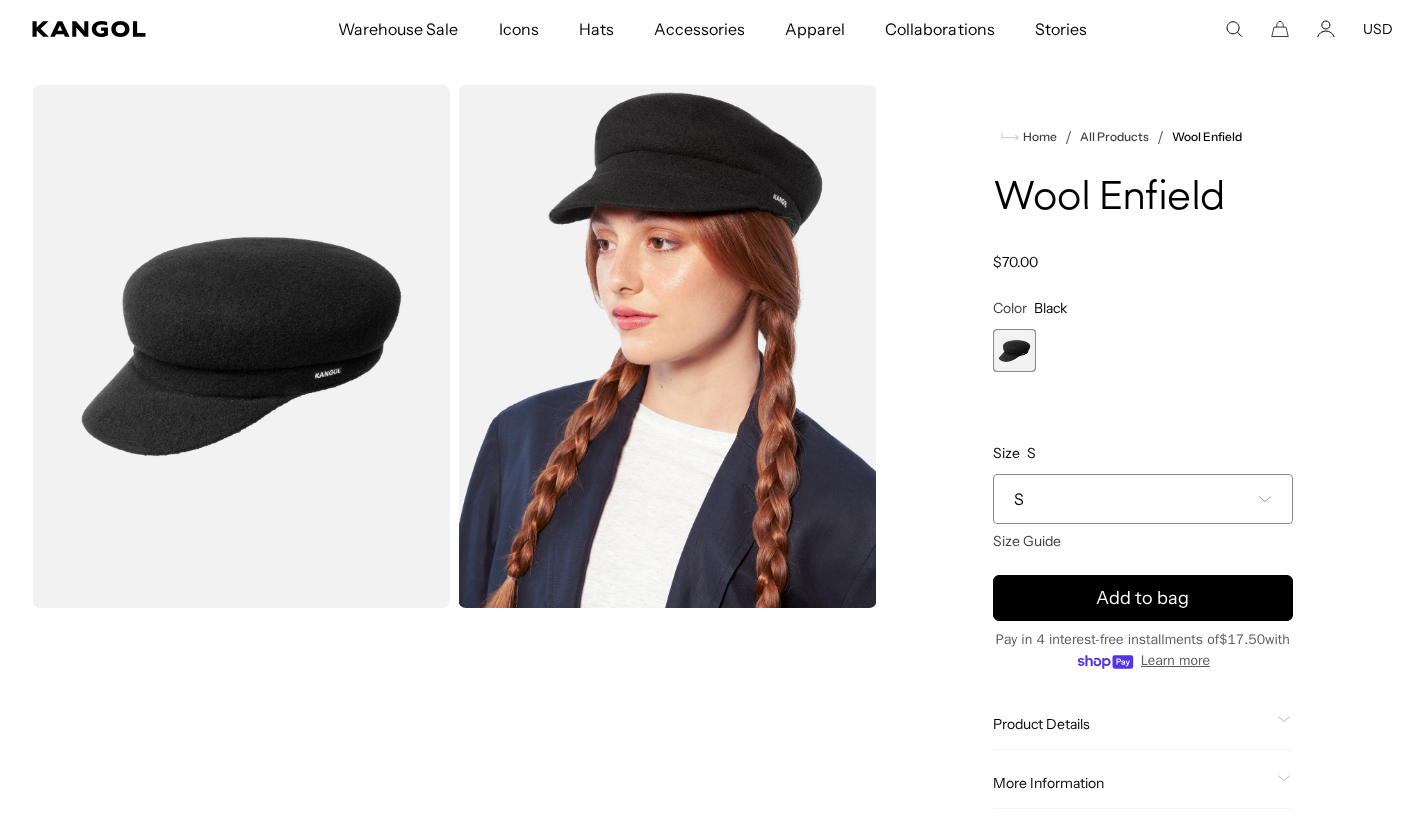 scroll, scrollTop: 0, scrollLeft: 0, axis: both 